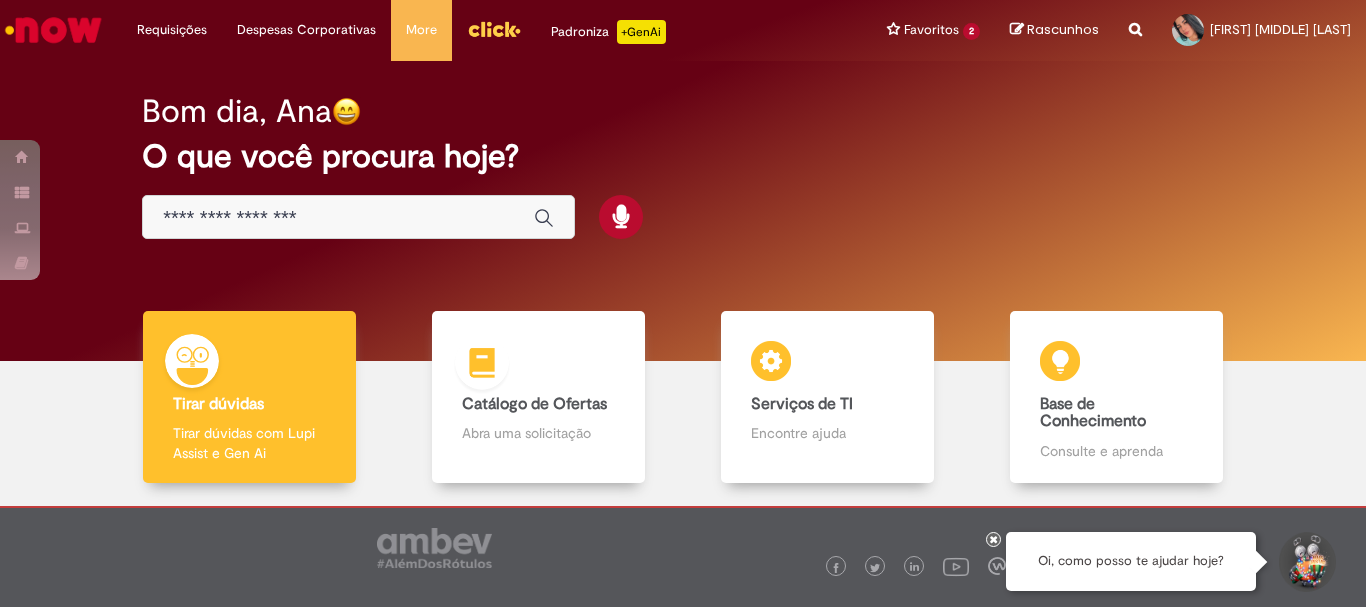 scroll, scrollTop: 0, scrollLeft: 0, axis: both 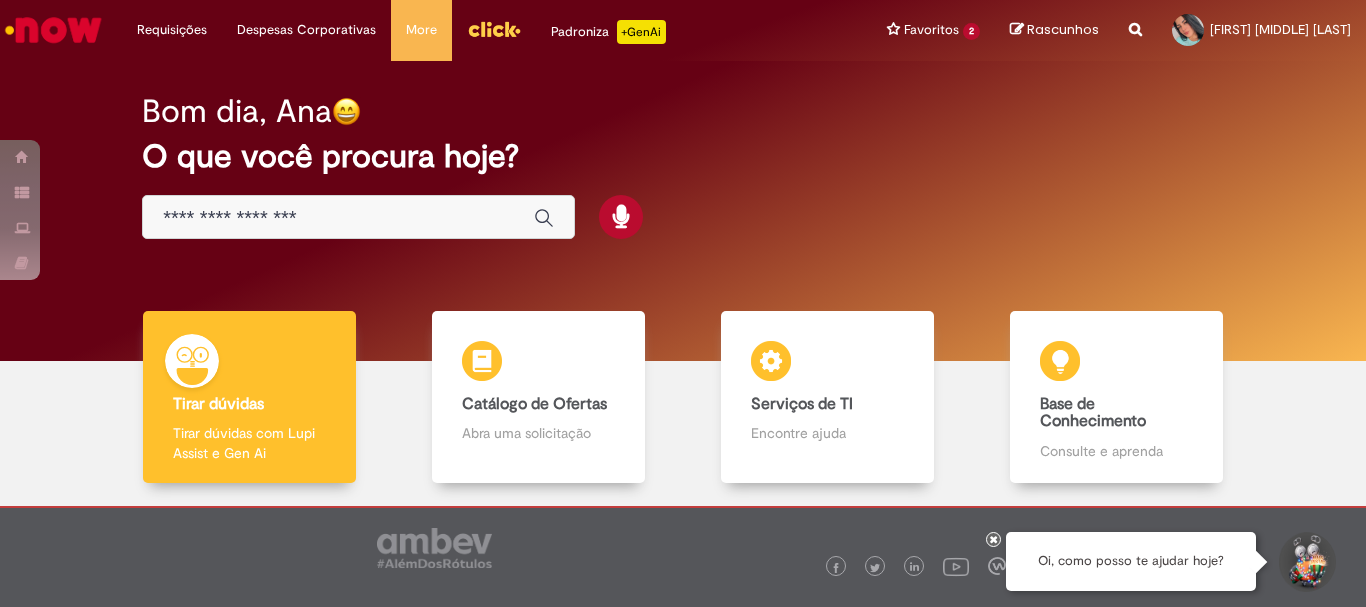 click at bounding box center [53, 30] 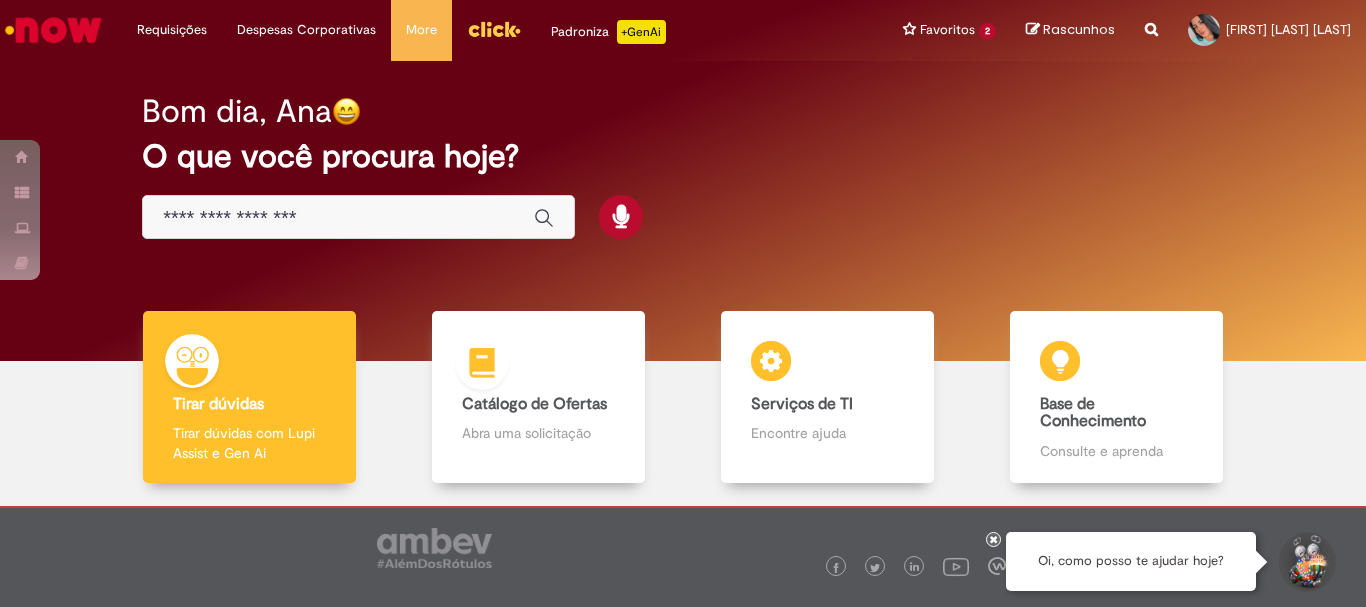 scroll, scrollTop: 0, scrollLeft: 0, axis: both 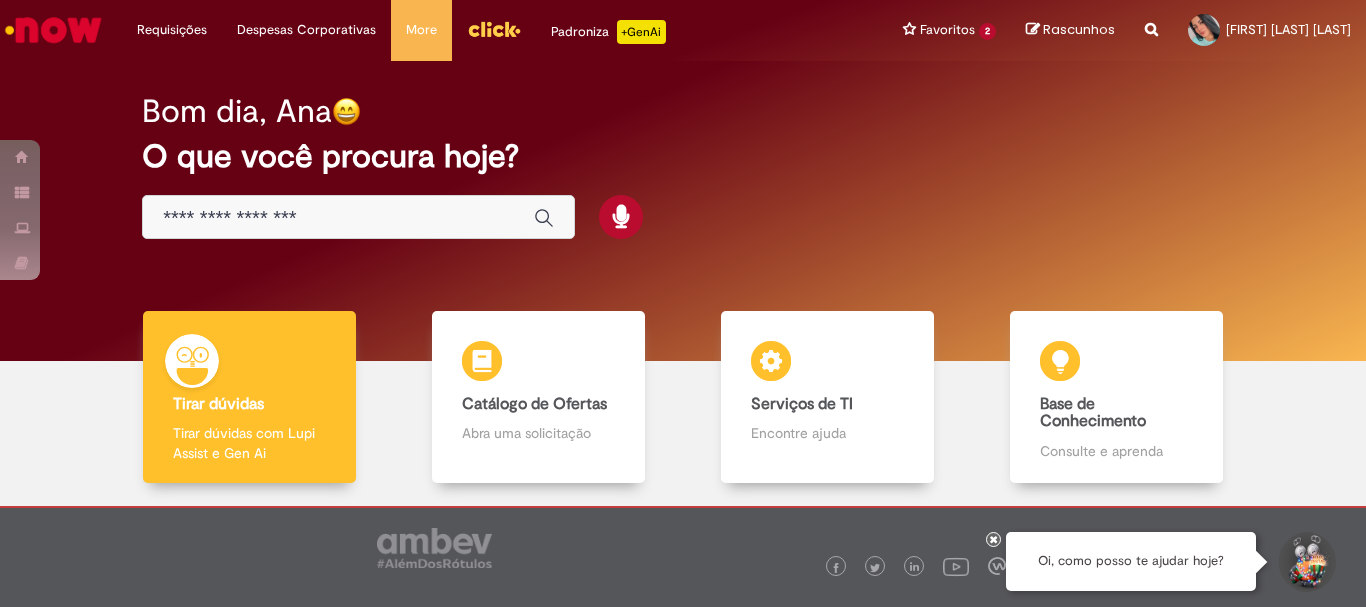 click on "Bom dia, [FIRST]
O que você procura hoje?" at bounding box center [683, 211] 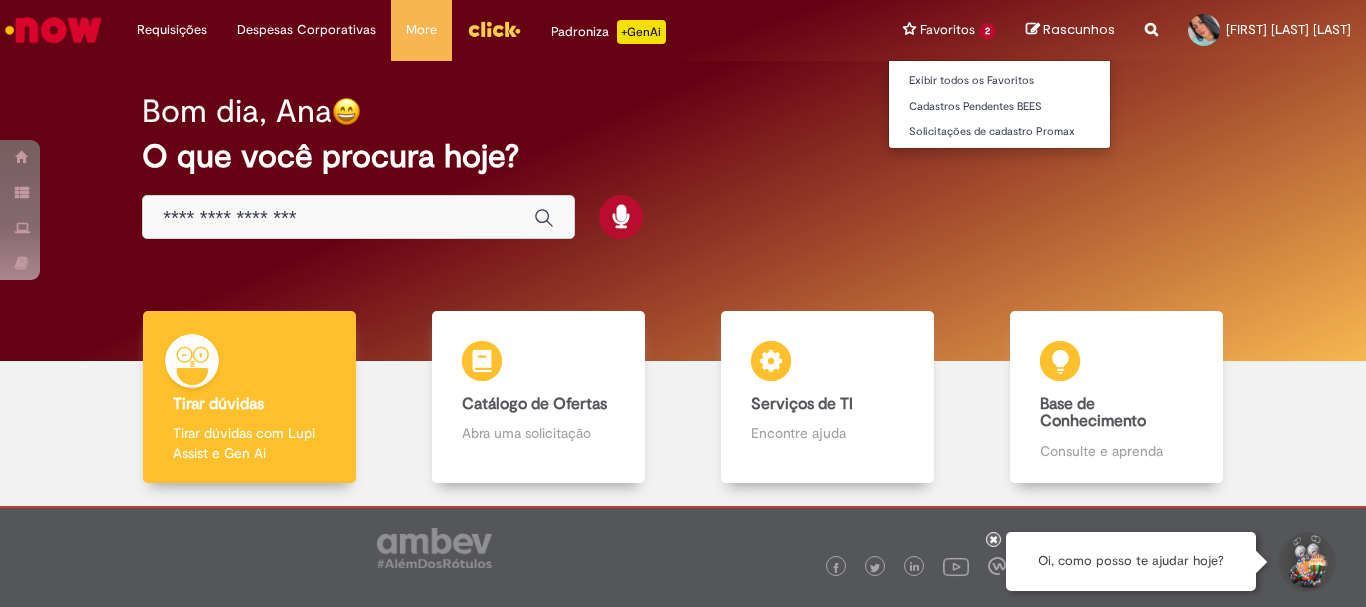 click on "Favoritos   2
Exibir todos os Favoritos
Cadastros Pendentes BEES
Solicitações de cadastro Promax" at bounding box center (949, 30) 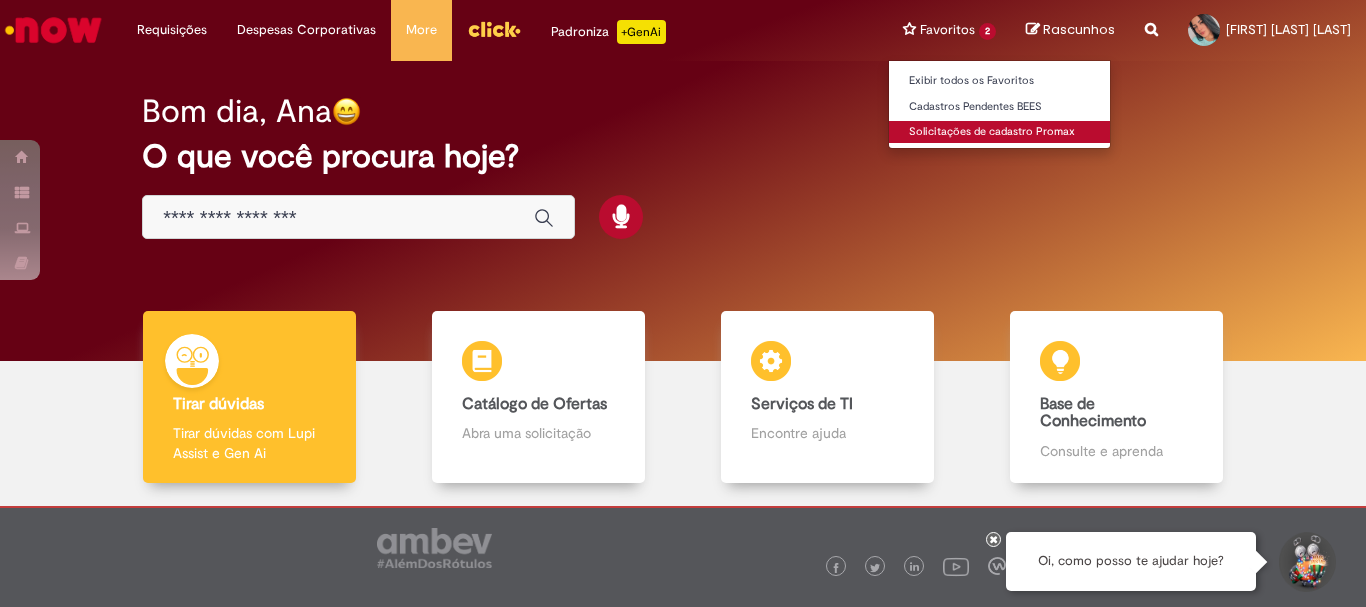 click on "Solicitações de cadastro Promax" at bounding box center (999, 132) 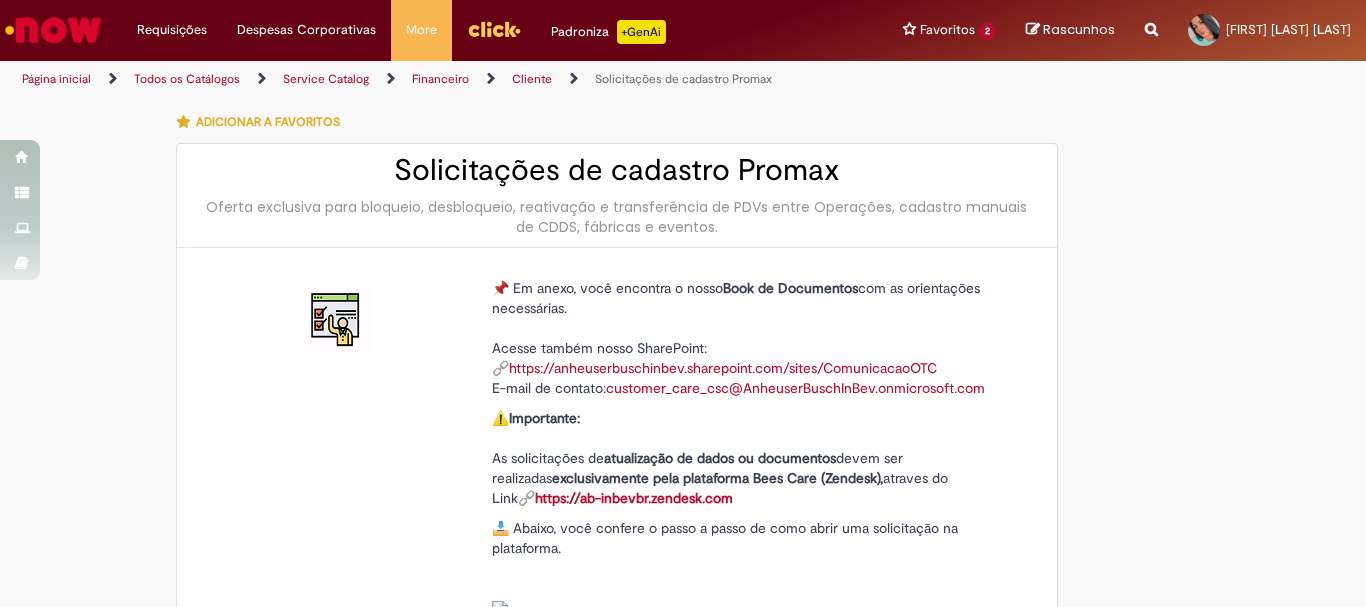 type on "********" 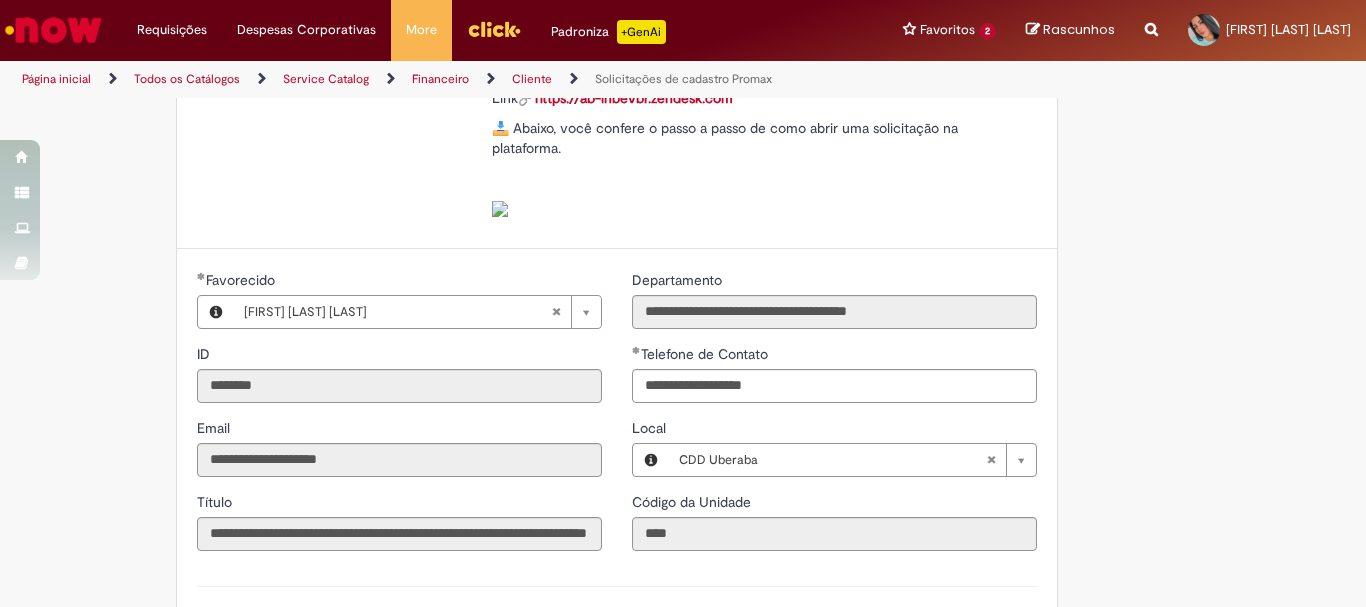 scroll, scrollTop: 800, scrollLeft: 0, axis: vertical 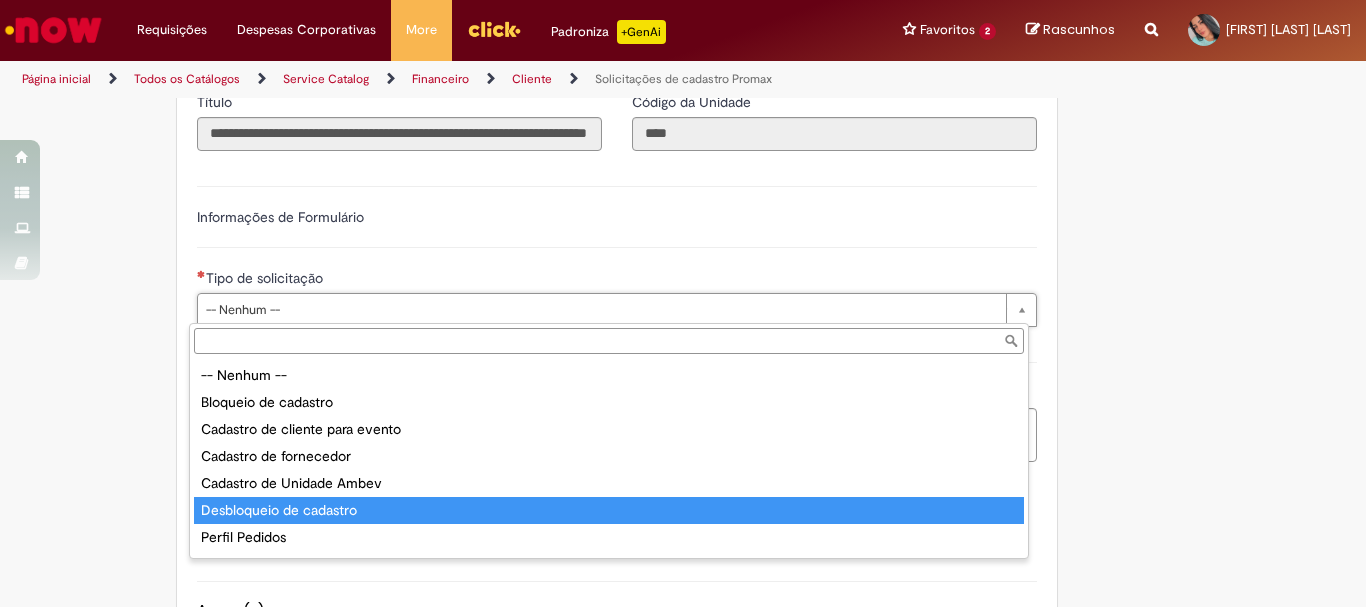 type on "**********" 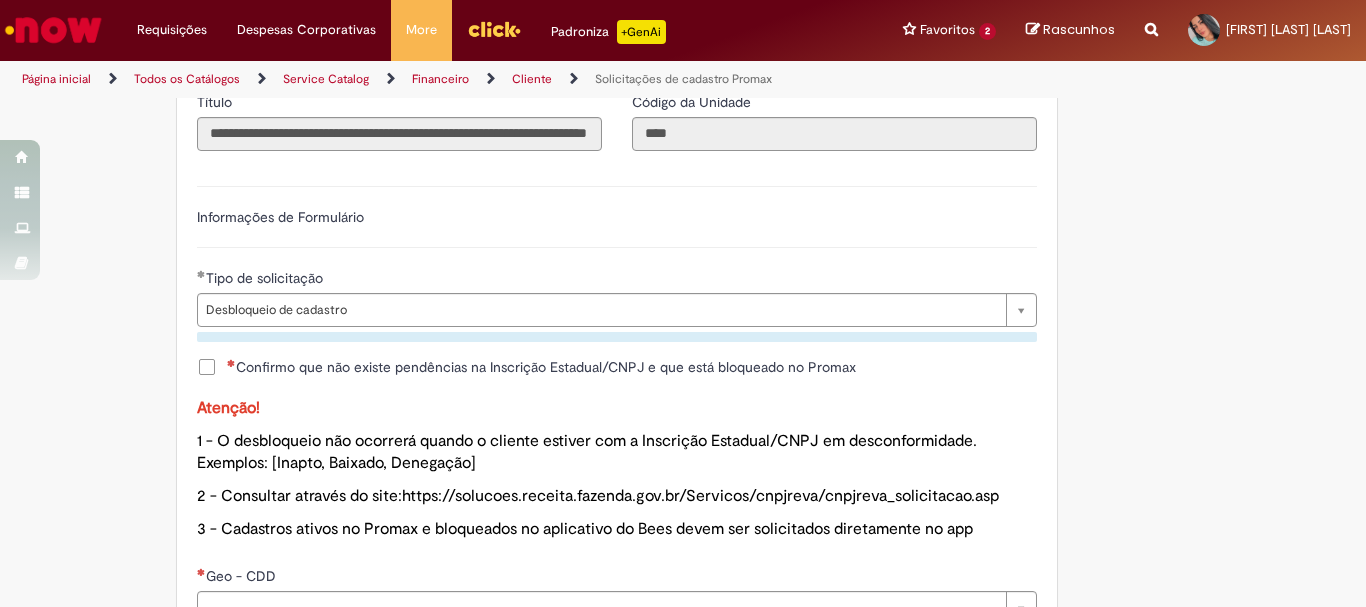 click on "Confirmo que não existe pendências na Inscrição Estadual/CNPJ e que está bloqueado no Promax" at bounding box center (541, 367) 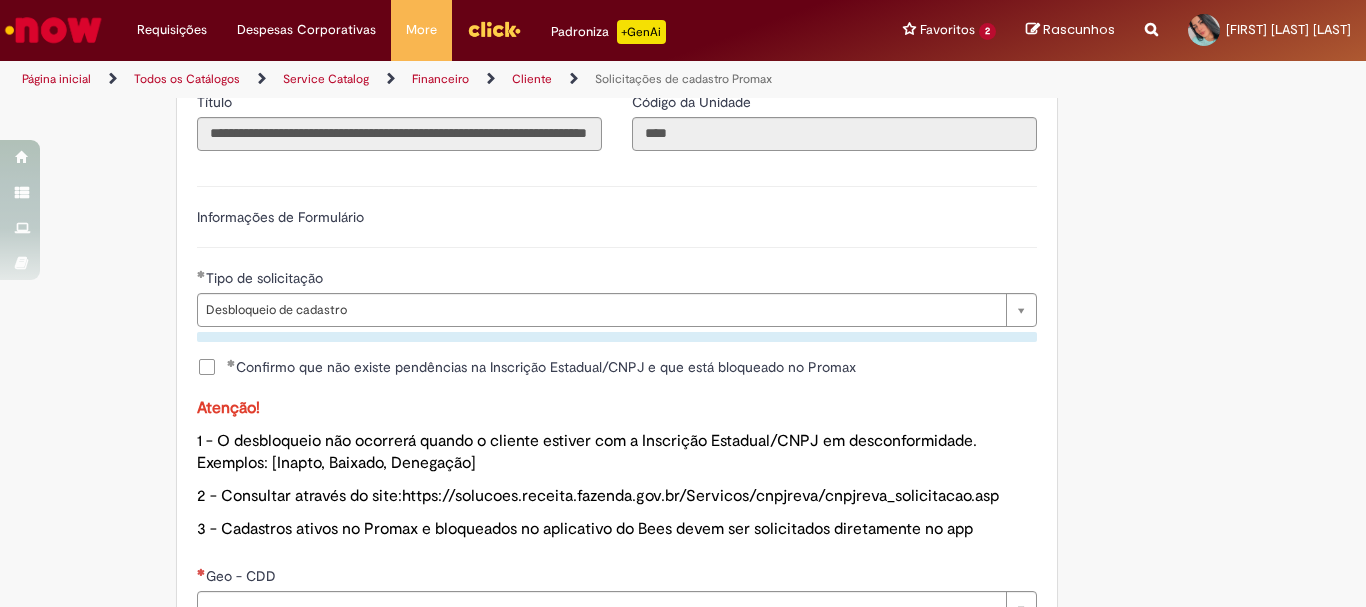 scroll, scrollTop: 1000, scrollLeft: 0, axis: vertical 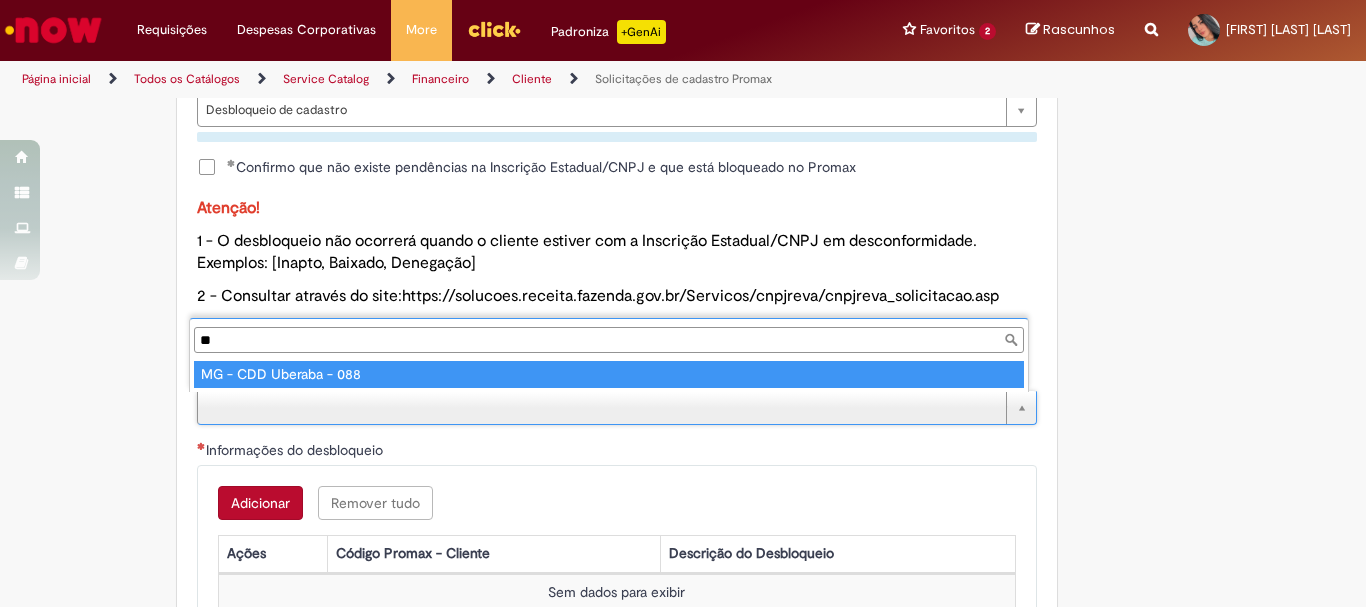type on "**" 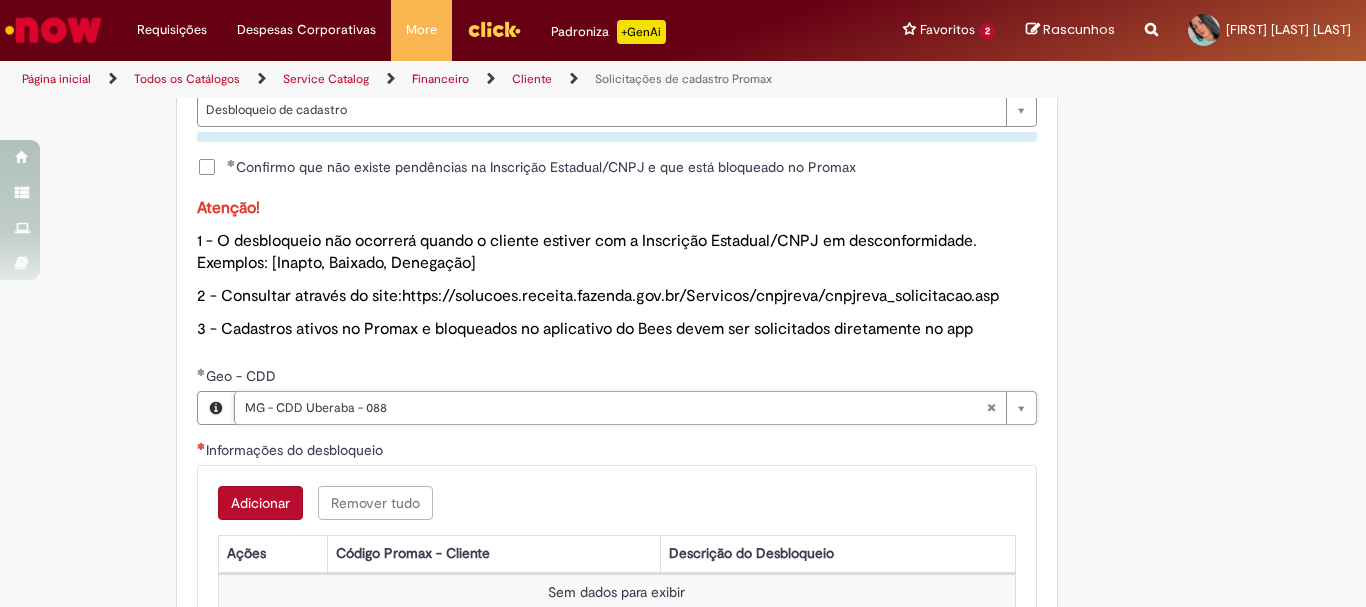 scroll, scrollTop: 1200, scrollLeft: 0, axis: vertical 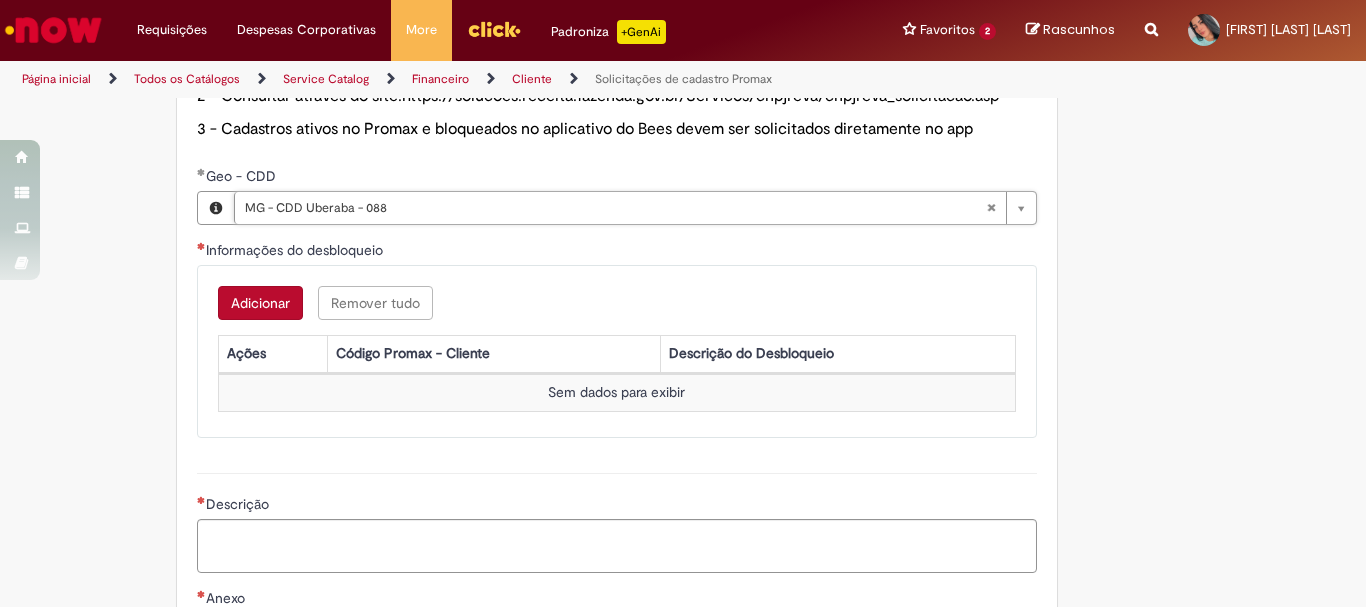 click on "Adicionar Remover tudo Informações do desbloqueio Ações Código Promax - Cliente Descrição do Desbloqueio Sem dados para exibir" at bounding box center [617, 351] 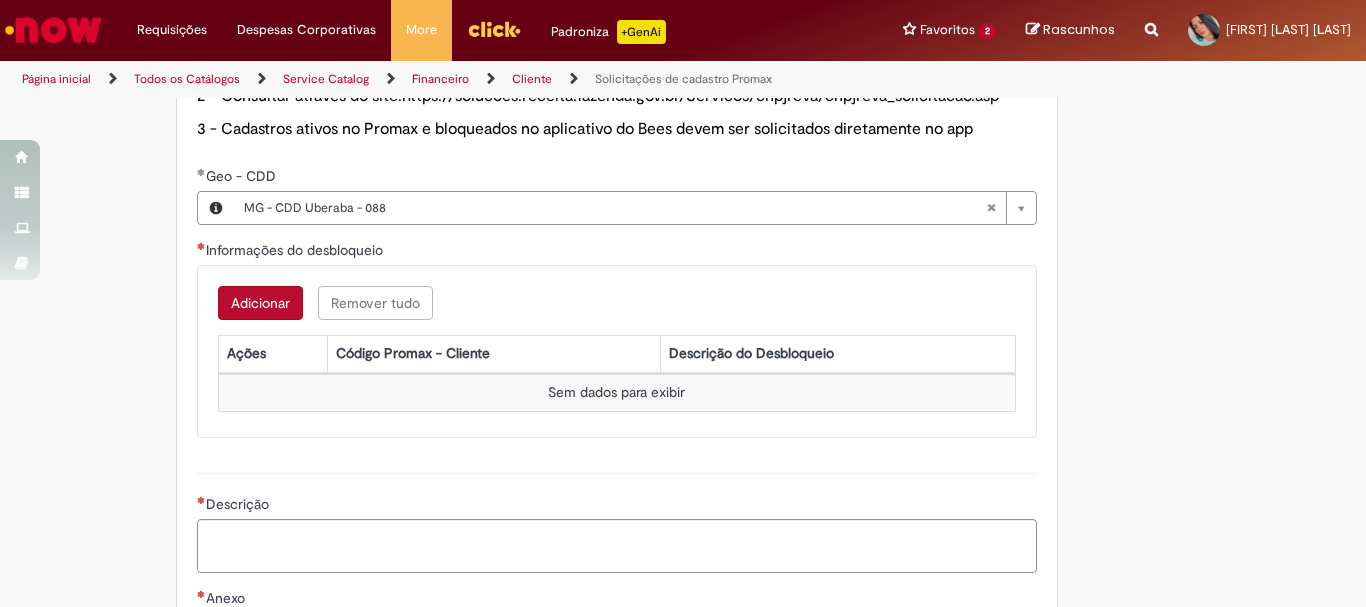 click on "Adicionar" at bounding box center (260, 303) 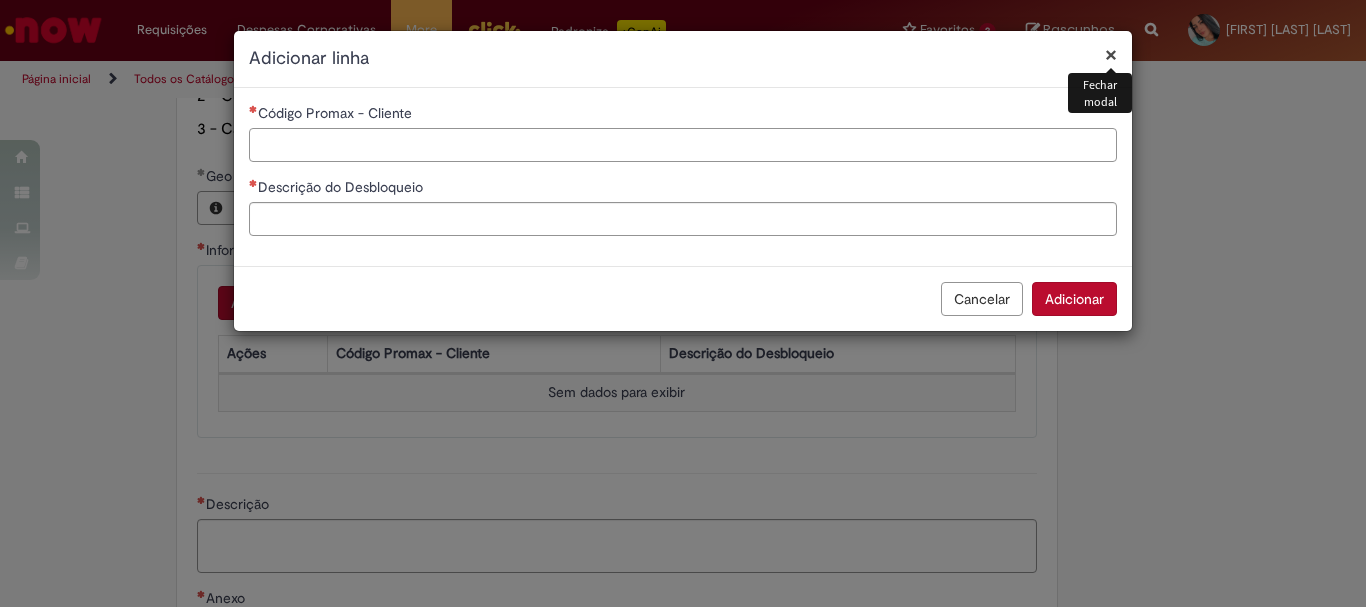 click on "Código Promax - Cliente" at bounding box center (683, 145) 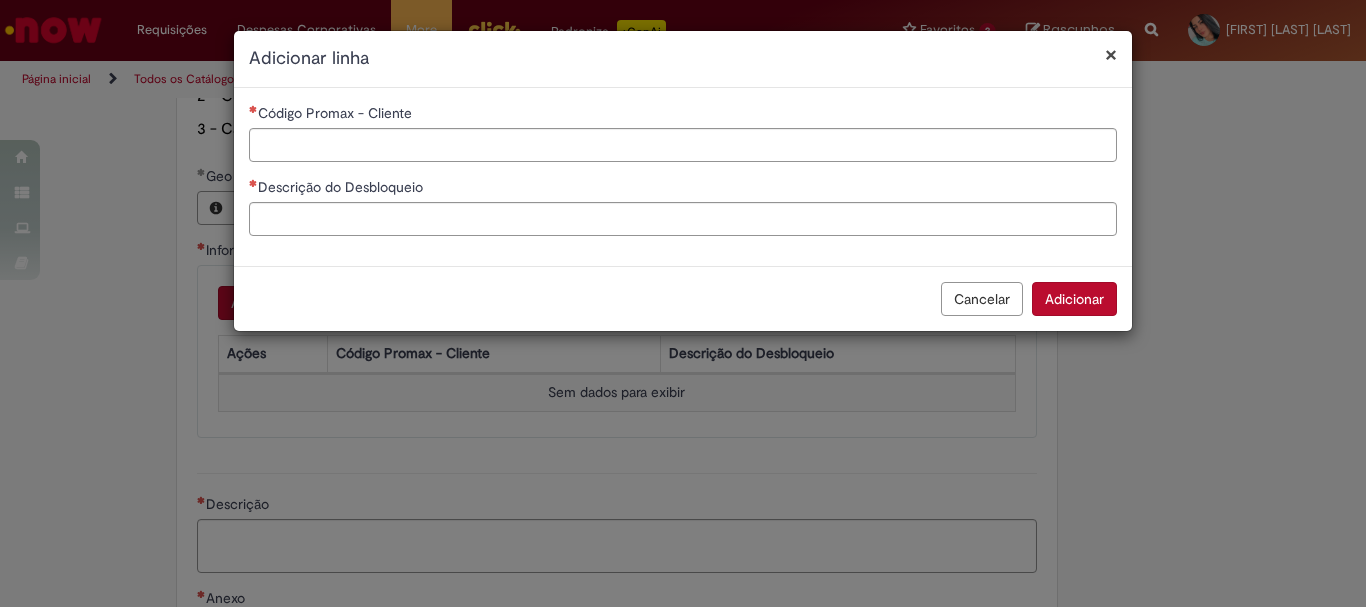 click on "Código Promax - Cliente Descrição do Desbloqueio" at bounding box center [683, 177] 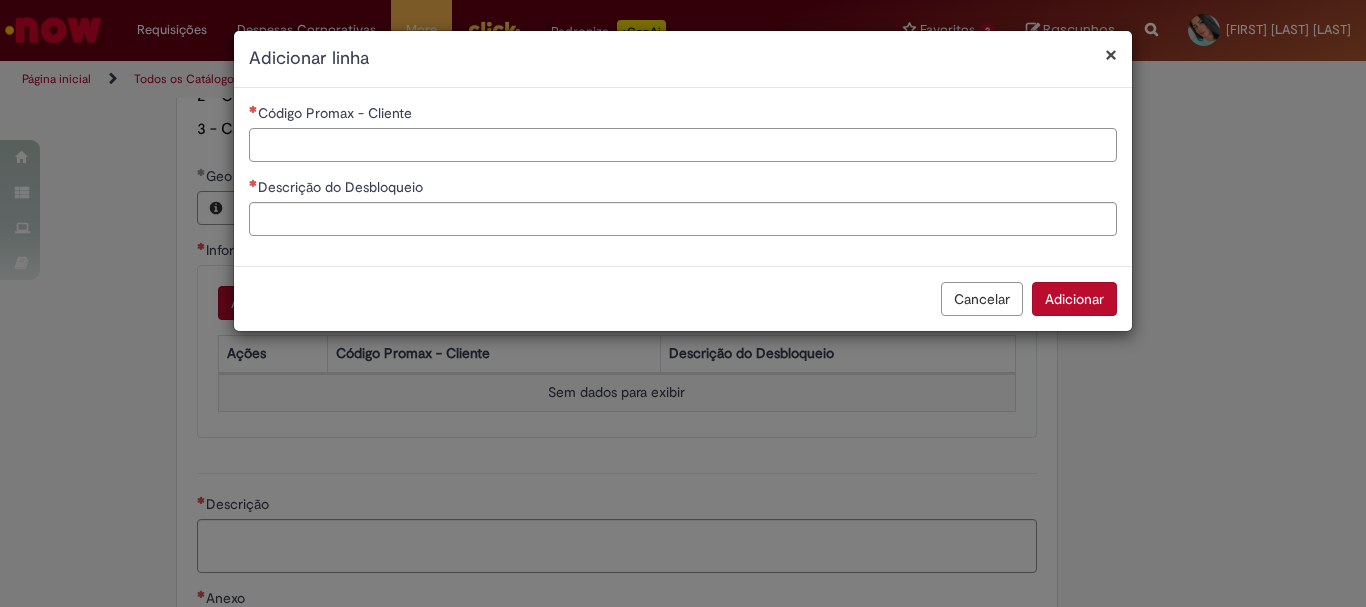 click on "Código Promax - Cliente" at bounding box center (683, 145) 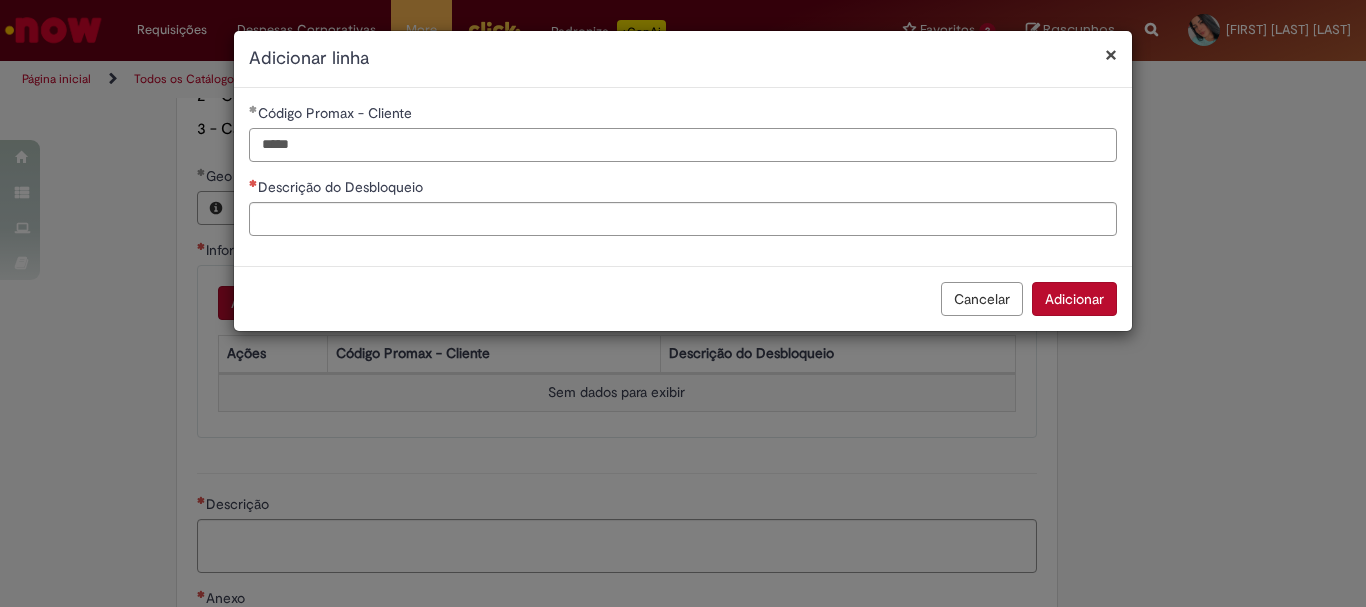 type on "*****" 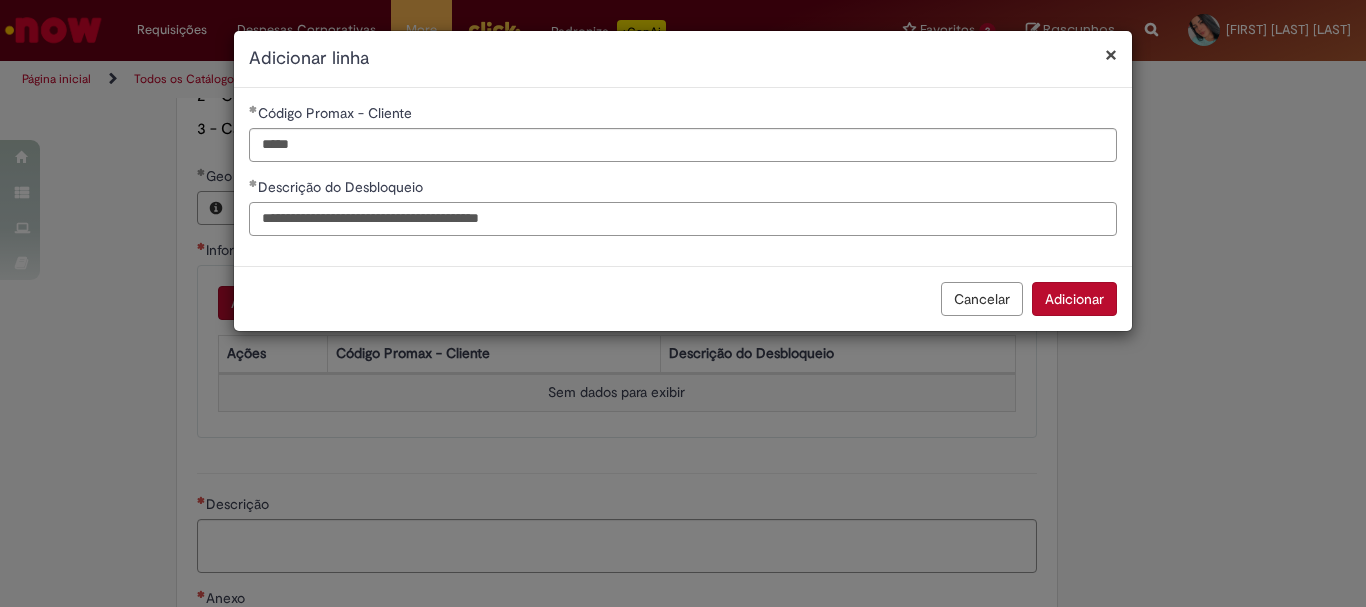type on "**********" 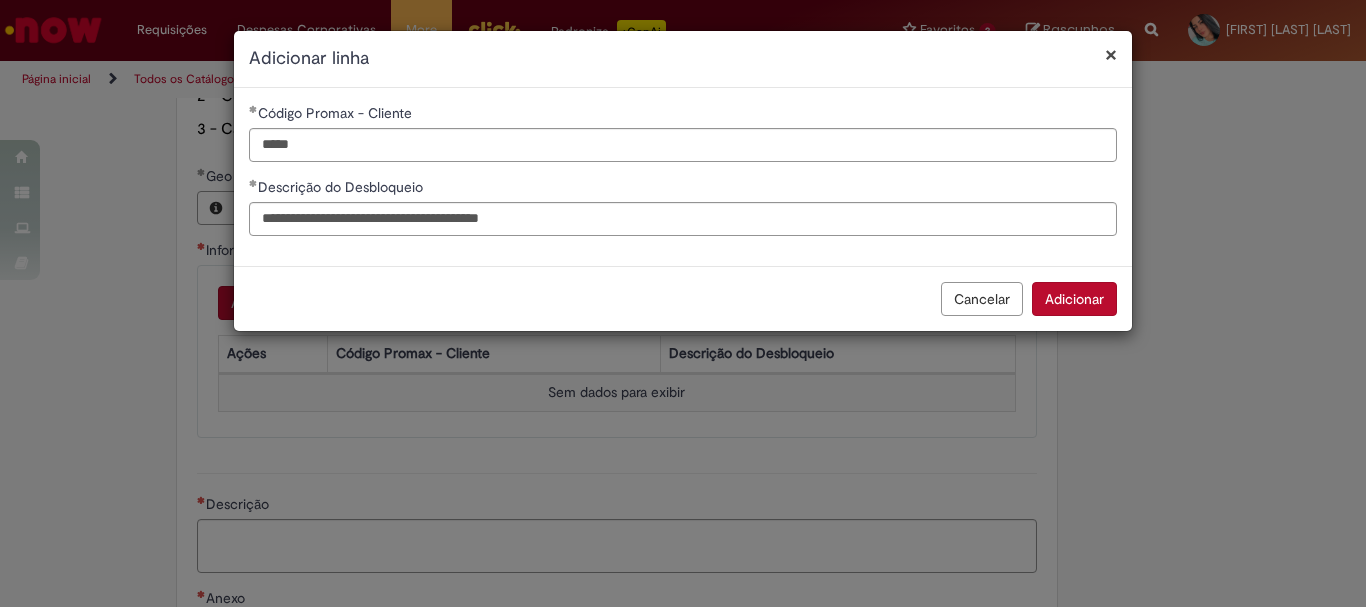 type 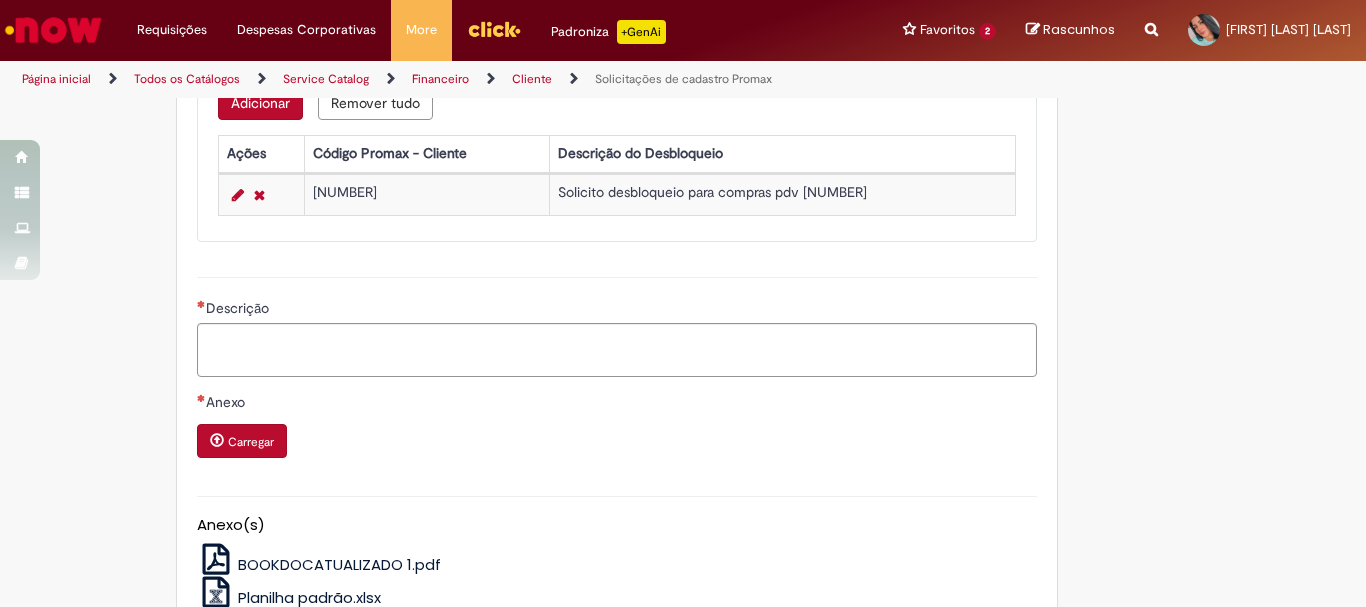scroll, scrollTop: 1300, scrollLeft: 0, axis: vertical 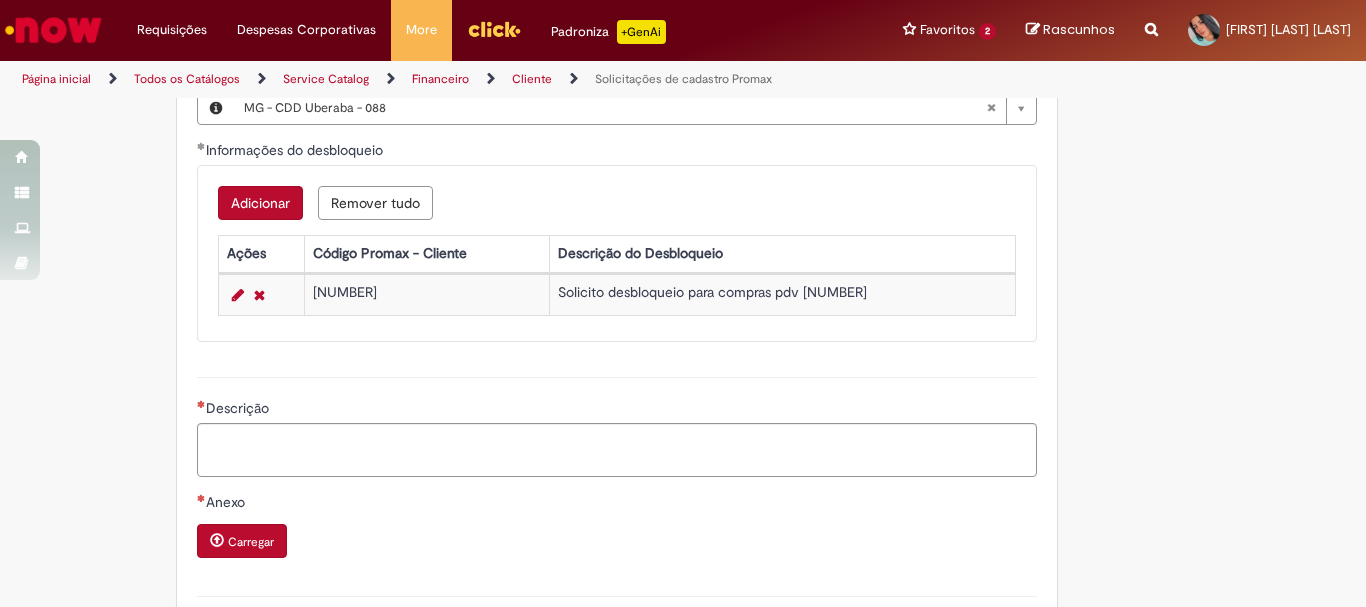 click on "Solicito desbloqueio para compras pdv [NUMBER]" at bounding box center [782, 294] 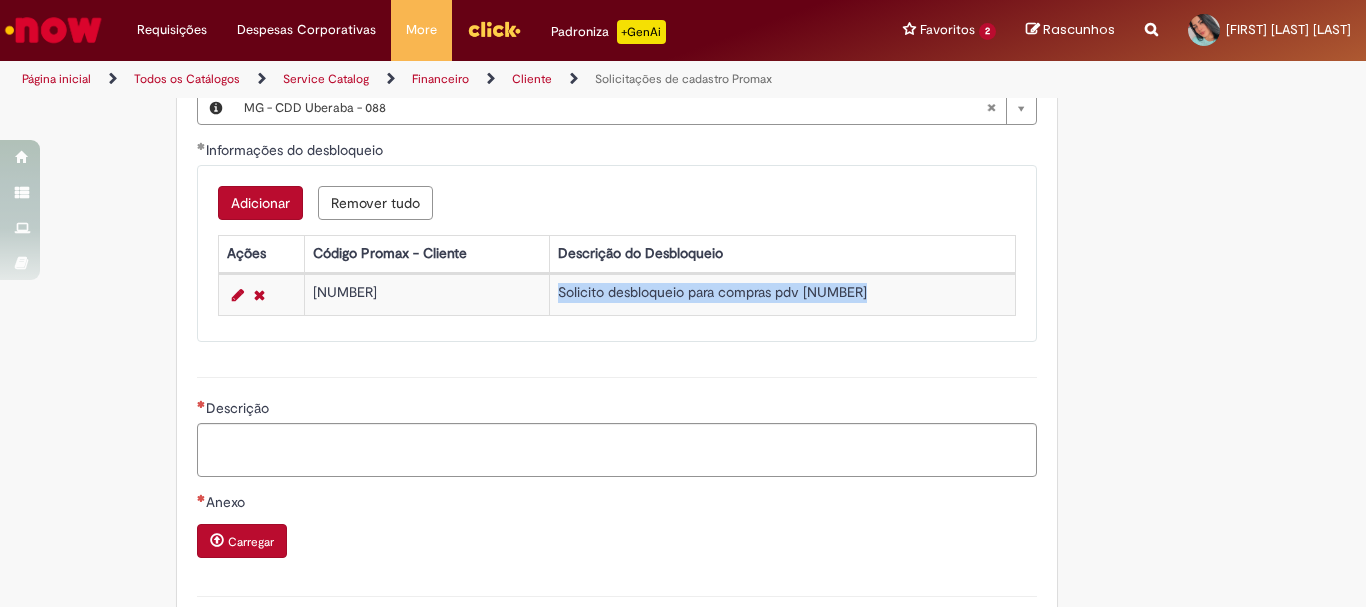 click on "Solicito desbloqueio para compras pdv [NUMBER]" at bounding box center (782, 294) 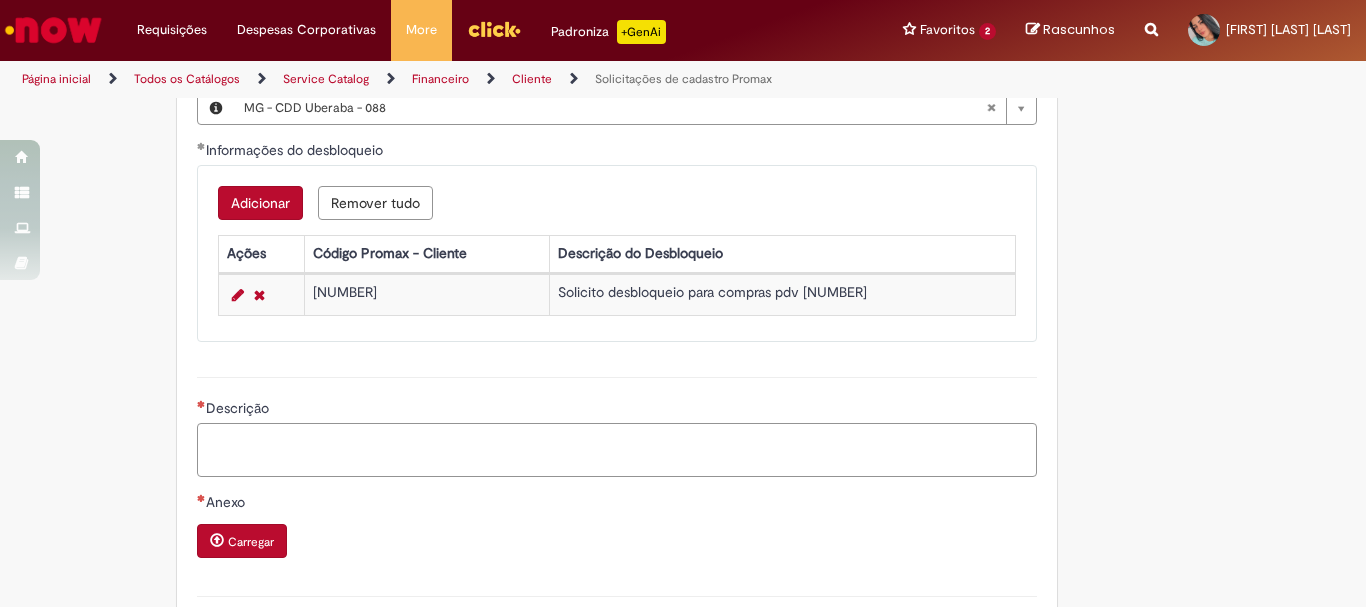 click on "Descrição" at bounding box center (617, 450) 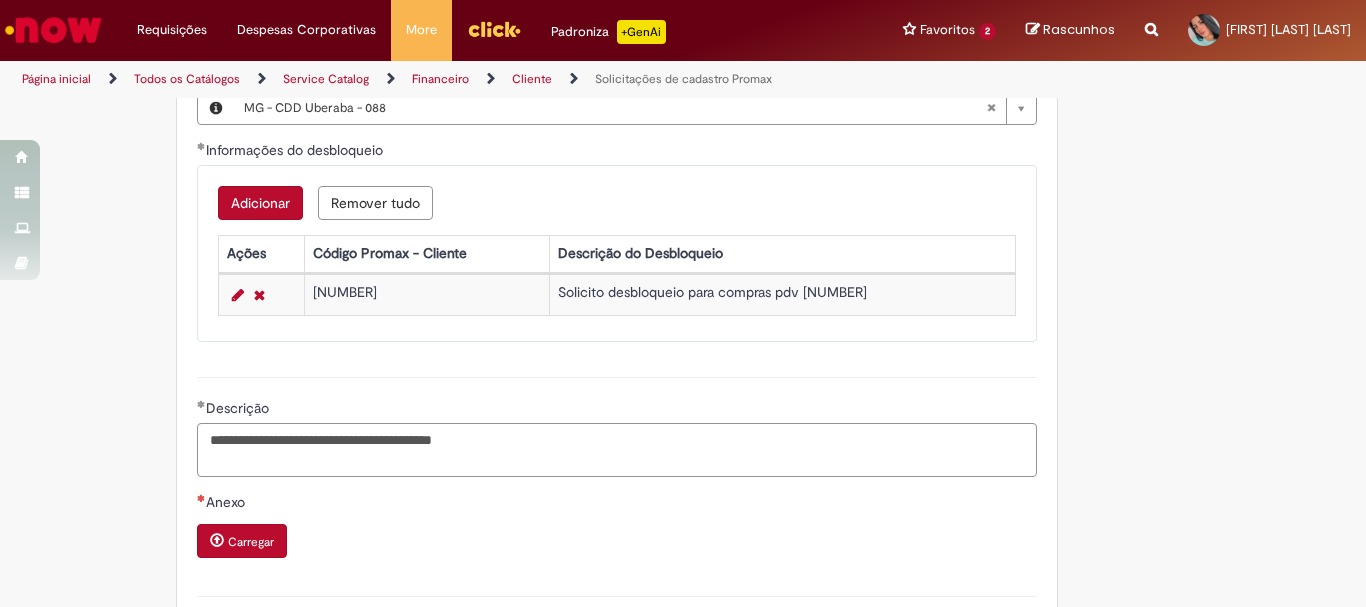 scroll, scrollTop: 1500, scrollLeft: 0, axis: vertical 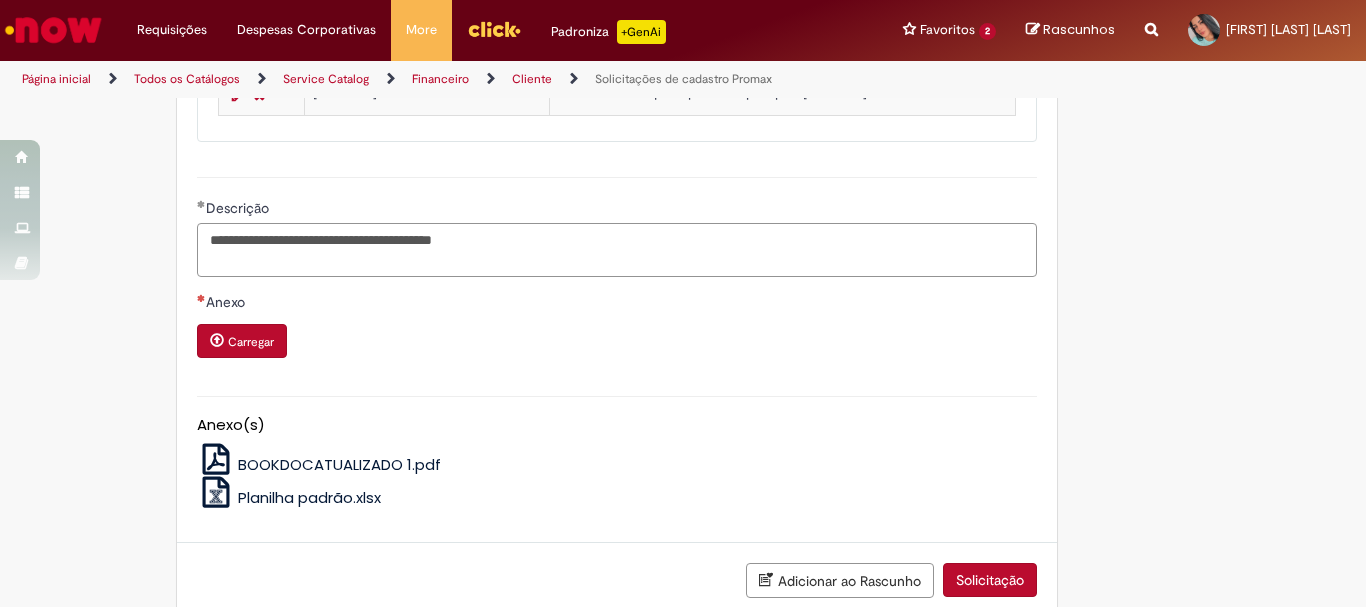 type on "**********" 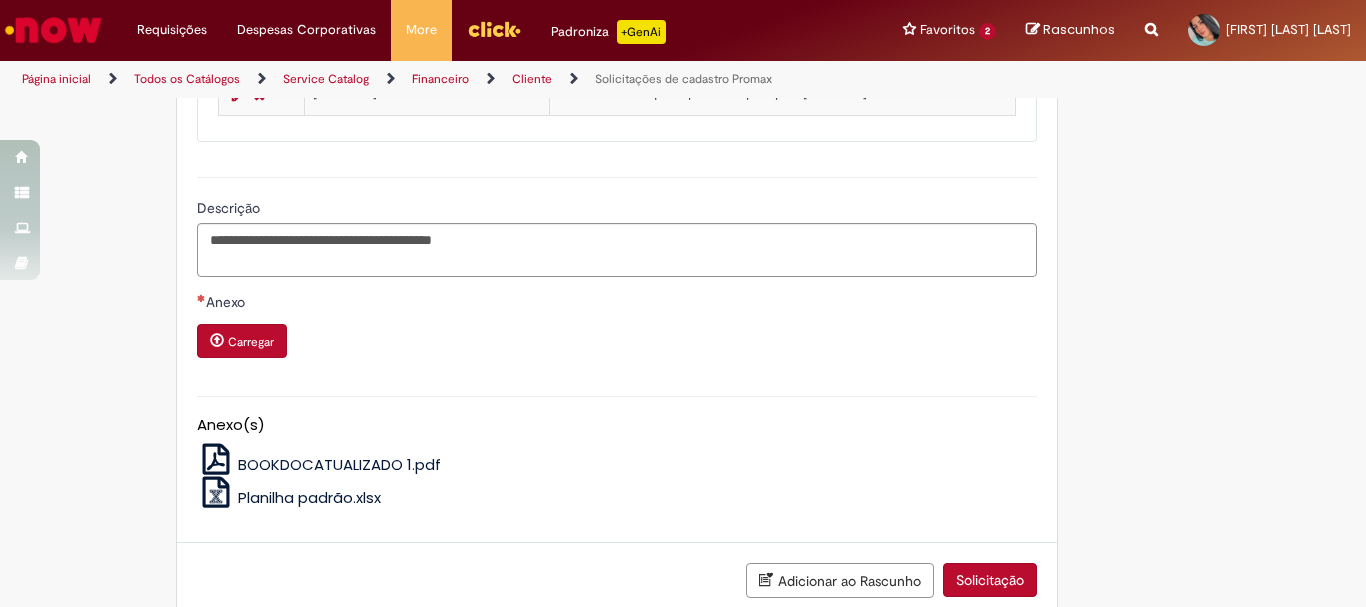 click on "Adicionar a Favoritos
Solicitações de cadastro Promax
Oferta exclusiva para bloqueio, desbloqueio, reativação e transferência de PDVs entre Operações, cadastro manuais de CDDS, fábricas e eventos.
📌 Em anexo, você encontra o nosso  Book de Documentos  com as orientações necessárias. Acesse também nosso SharePoint: 🔗  https://anheuserbuschinbev.sharepoint.com/sites/ComunicacaoOTC E-mail de contato:   customer_care_csc@AnheuserBuschInBev.onmicrosoft.com
⚠️  Importante: As solicitações de  atualização de dados ou documentos  devem ser realizadas  exclusivamente pela plataforma Bees Care (Zendesk),  atraves do Link 🔗  https://ab-inbevbr.zendesk.com
📥 Abaixo, você confere o passo a passo de como abrir uma solicitação na plataforma.
SAP Interim Country Code ** Favorecido" at bounding box center (683, -380) 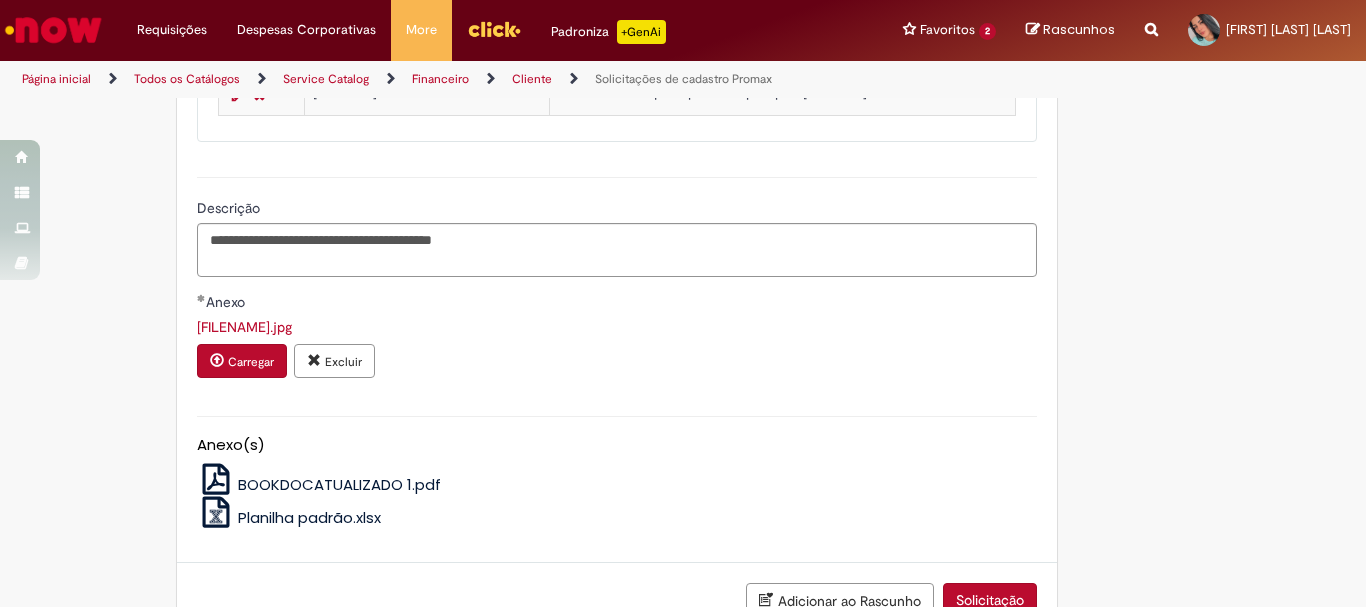 scroll, scrollTop: 1555, scrollLeft: 0, axis: vertical 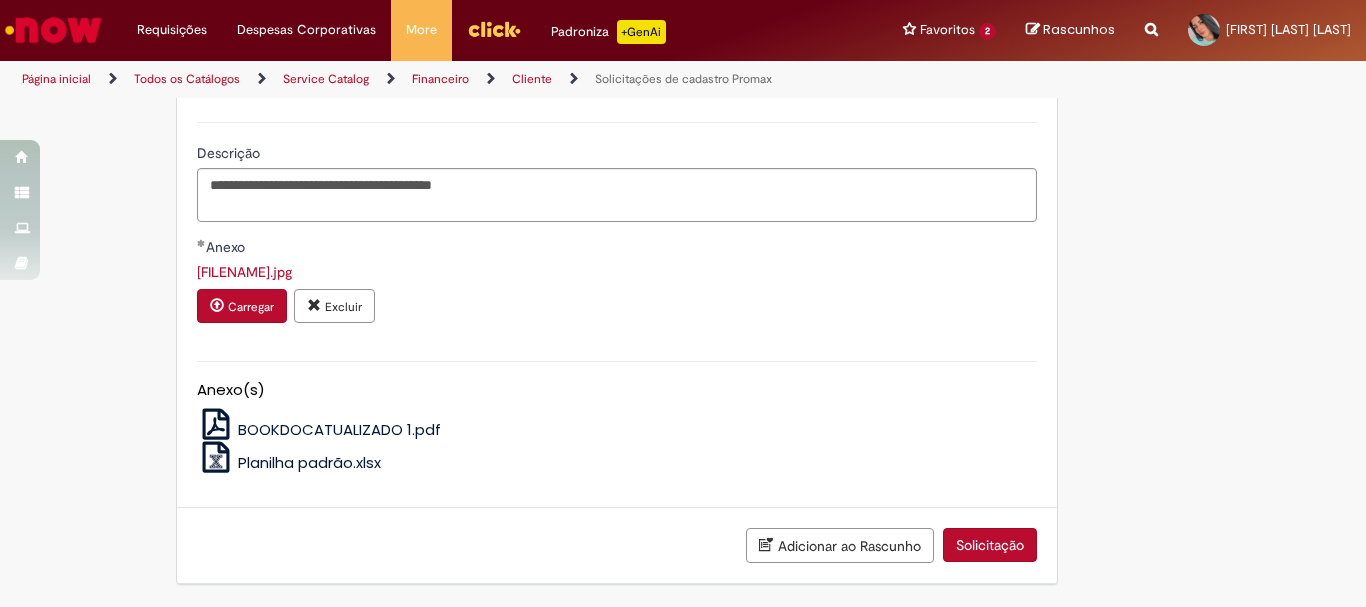 click on "Solicitação" at bounding box center [990, 545] 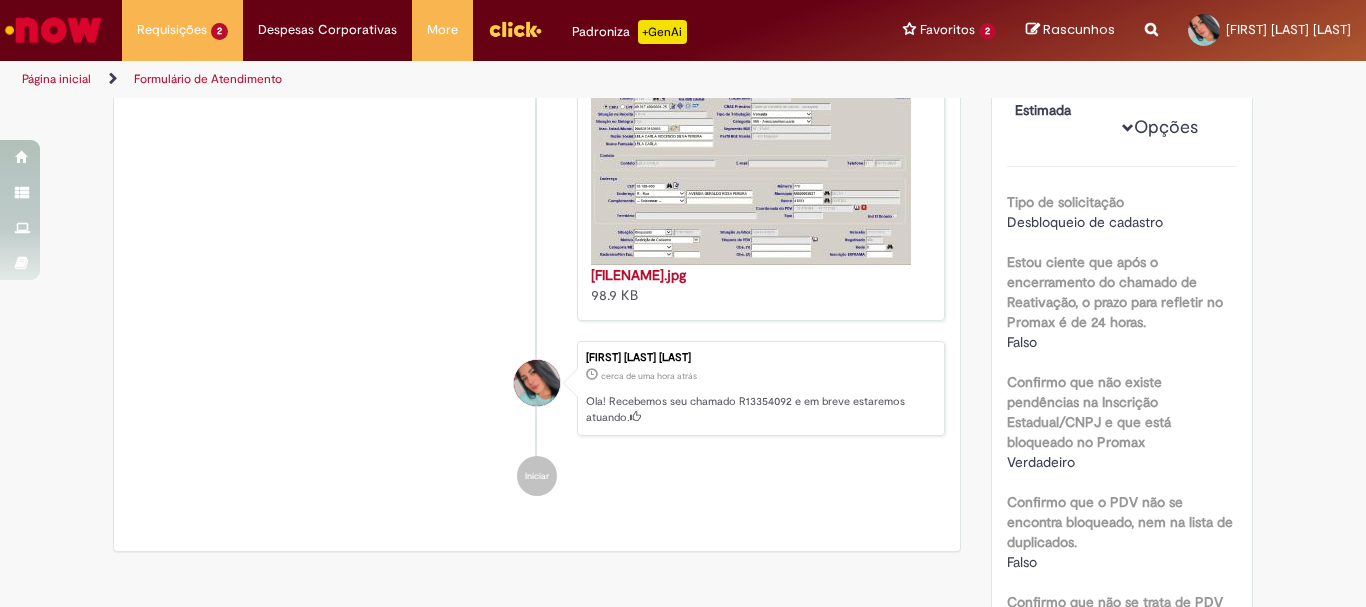 scroll, scrollTop: 0, scrollLeft: 0, axis: both 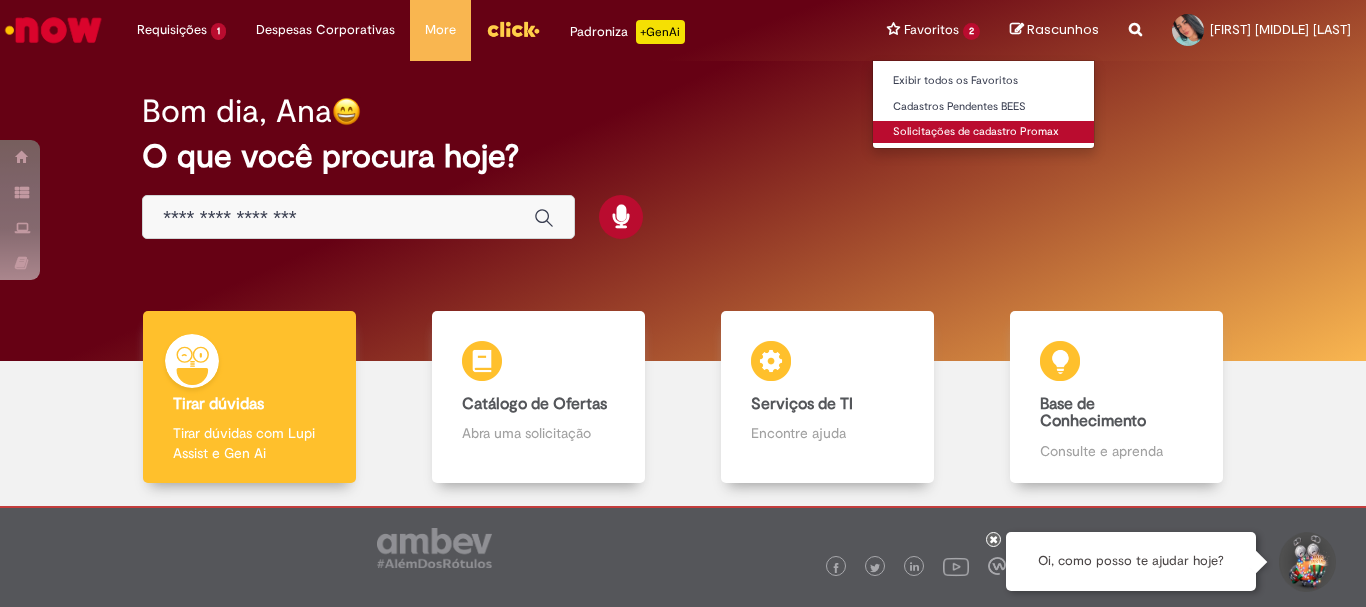 click on "Solicitações de cadastro Promax" at bounding box center [983, 132] 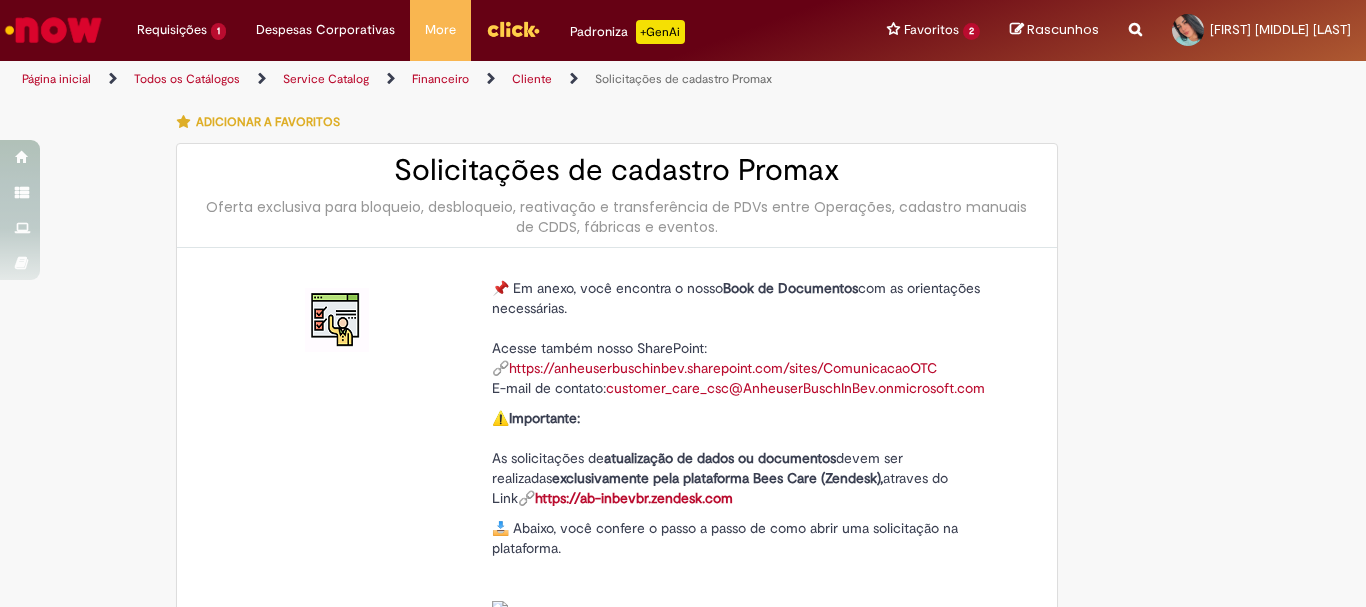 type on "********" 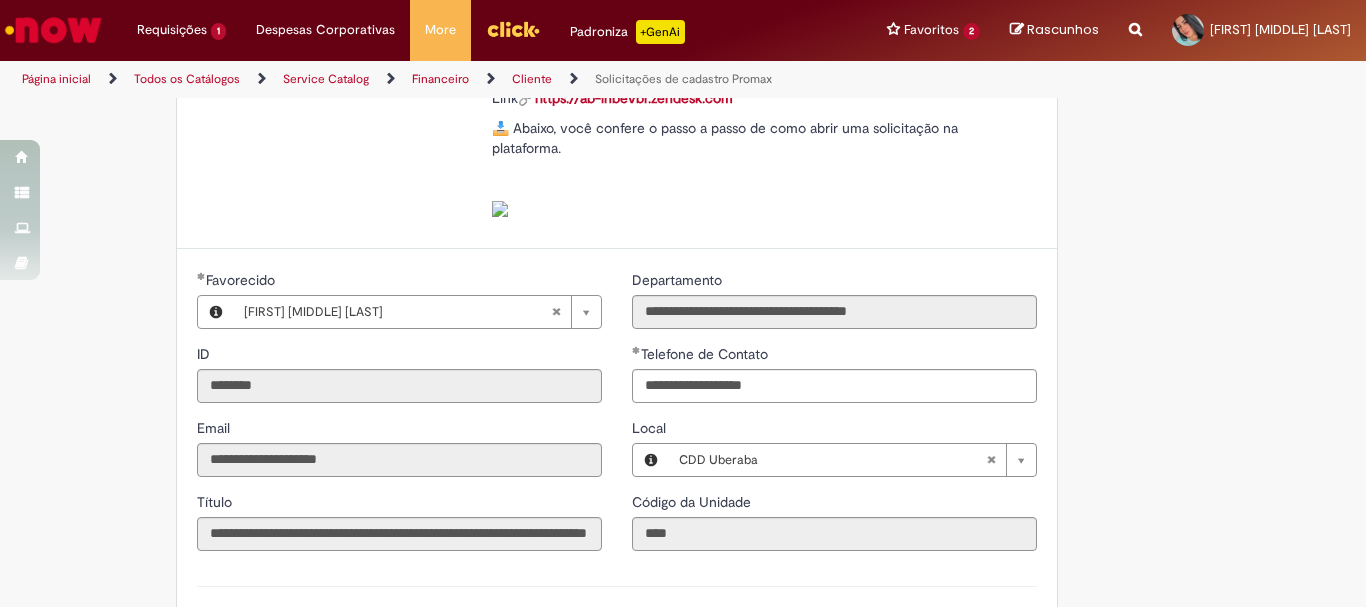 type on "**********" 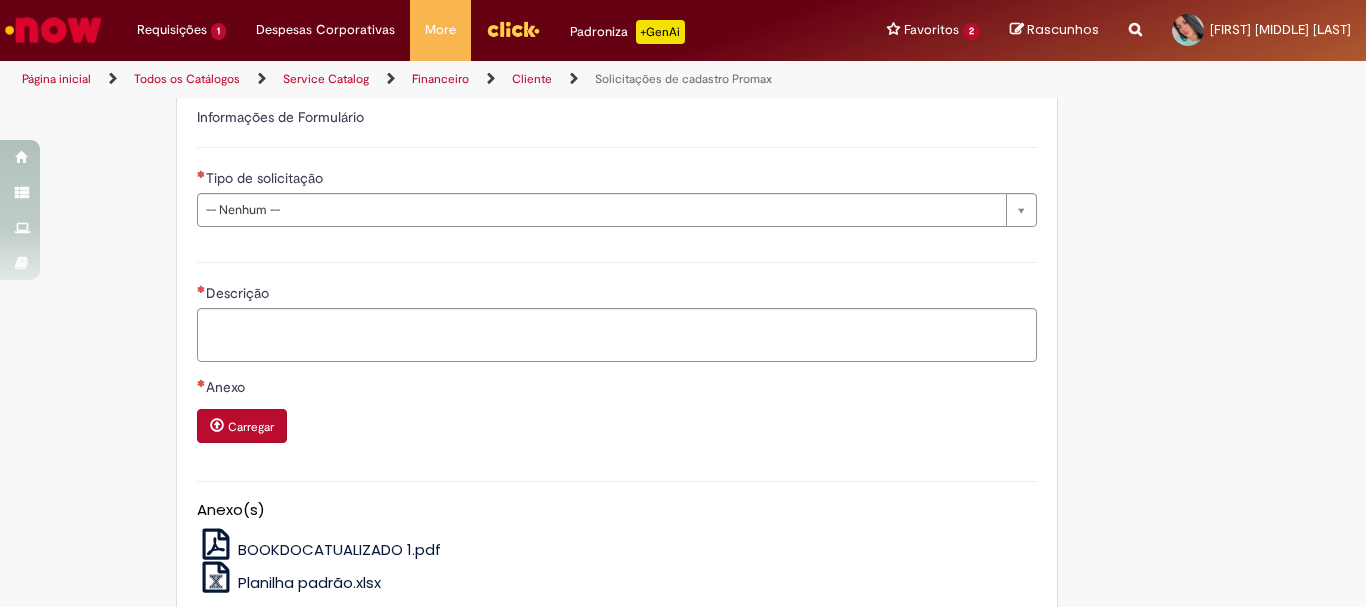 scroll, scrollTop: 700, scrollLeft: 0, axis: vertical 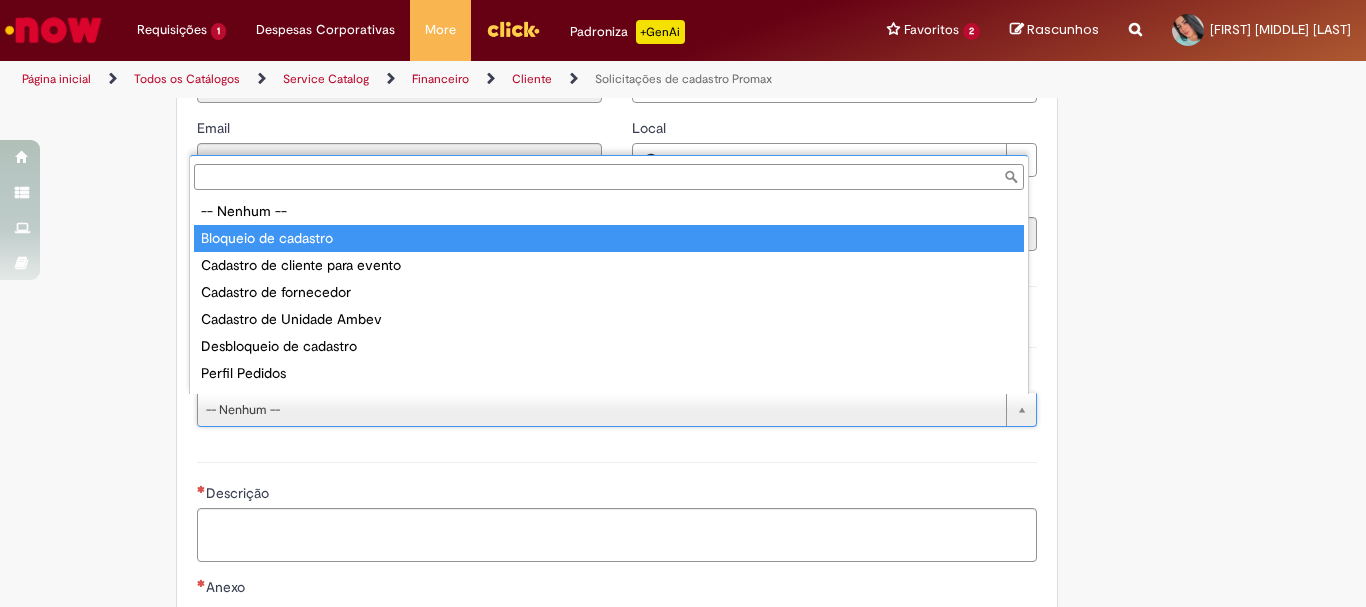 type on "**********" 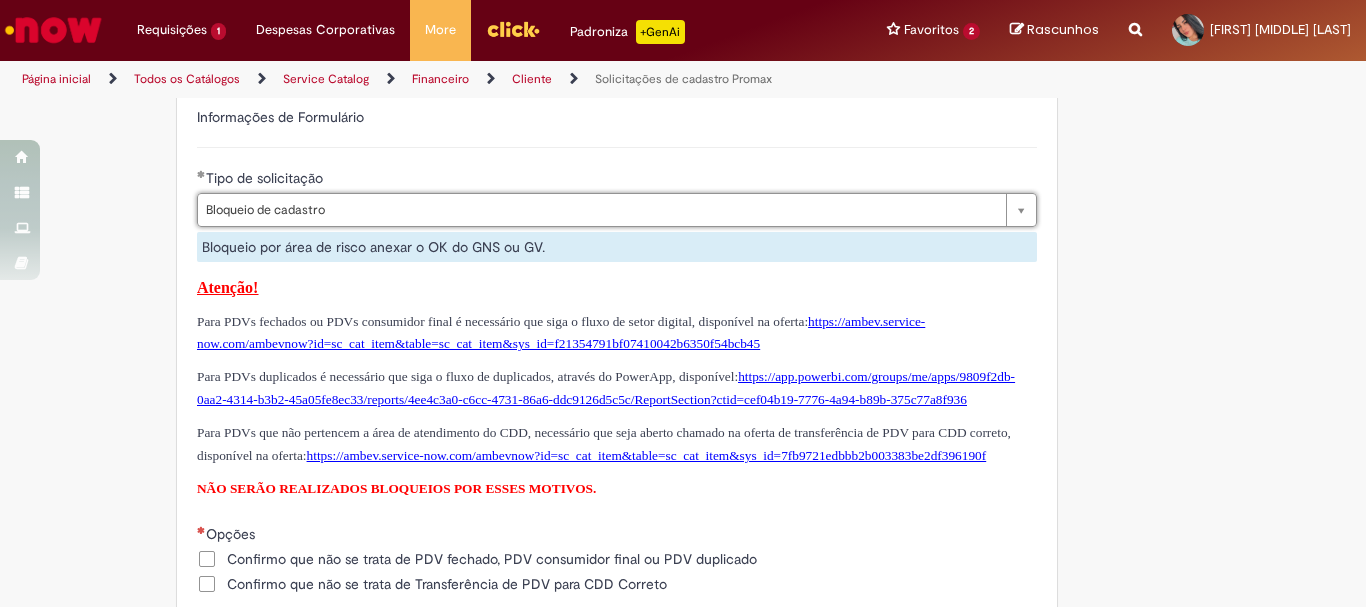 scroll, scrollTop: 1200, scrollLeft: 0, axis: vertical 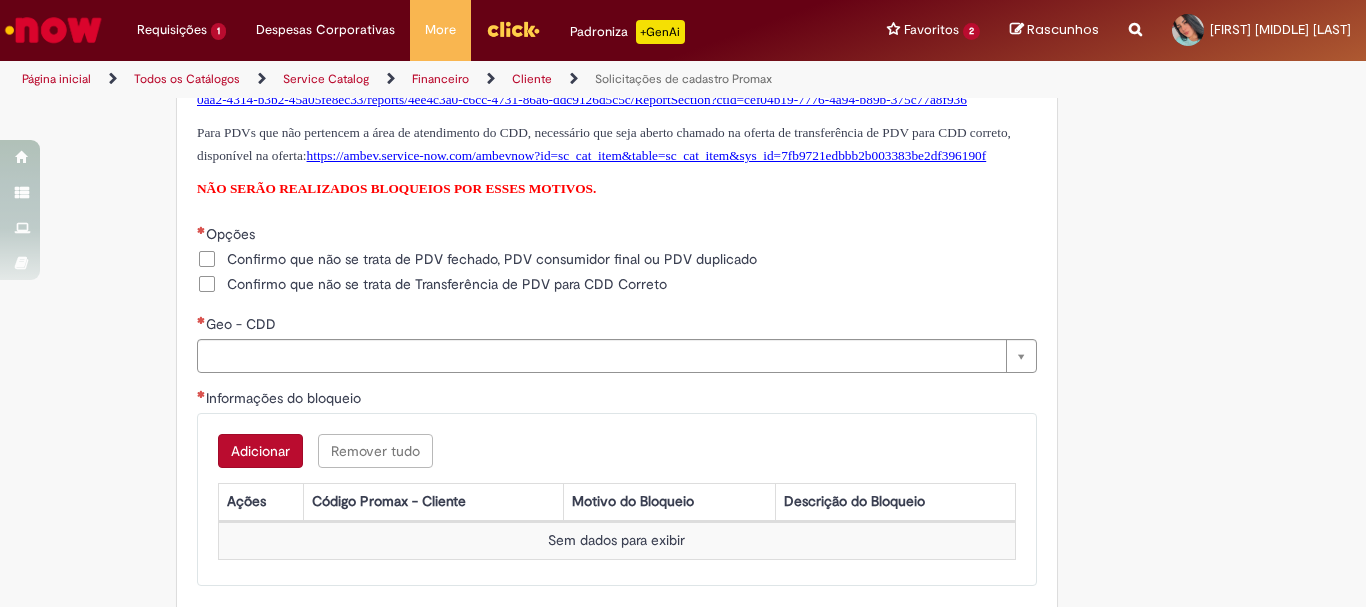 click on "Confirmo que não se trata de PDV fechado, PDV consumidor final ou PDV duplicado" at bounding box center (492, 259) 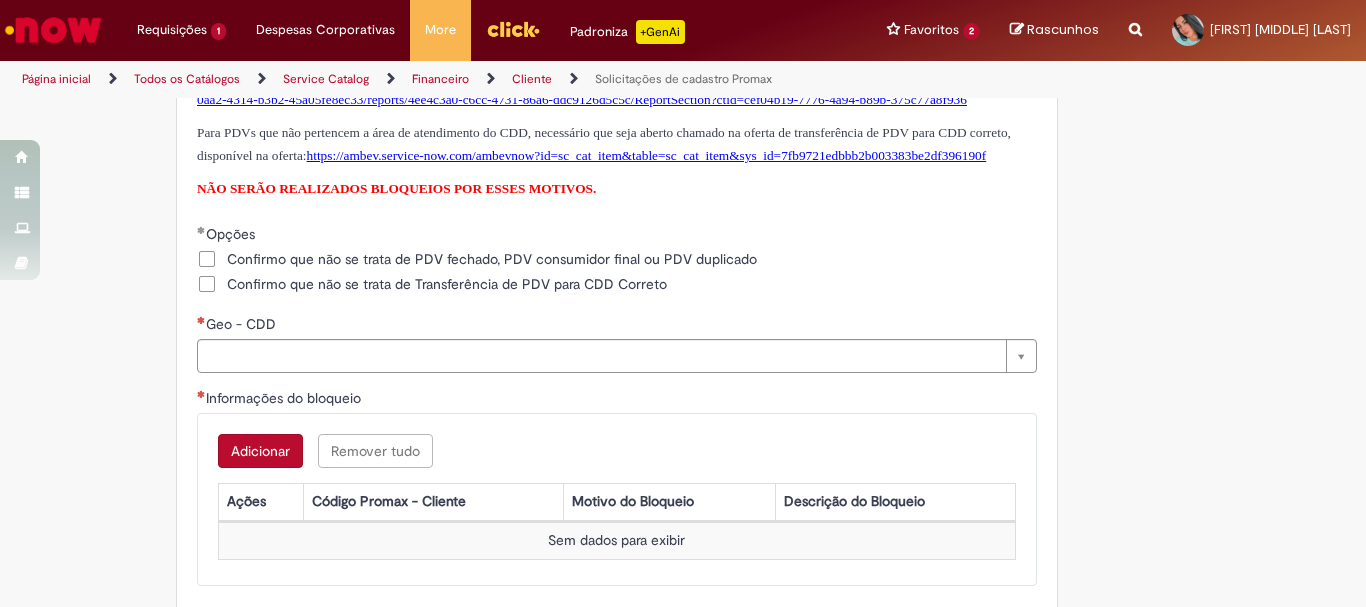 click on "Confirmo que não se trata de Transferência de PDV para CDD Correto" at bounding box center [432, 284] 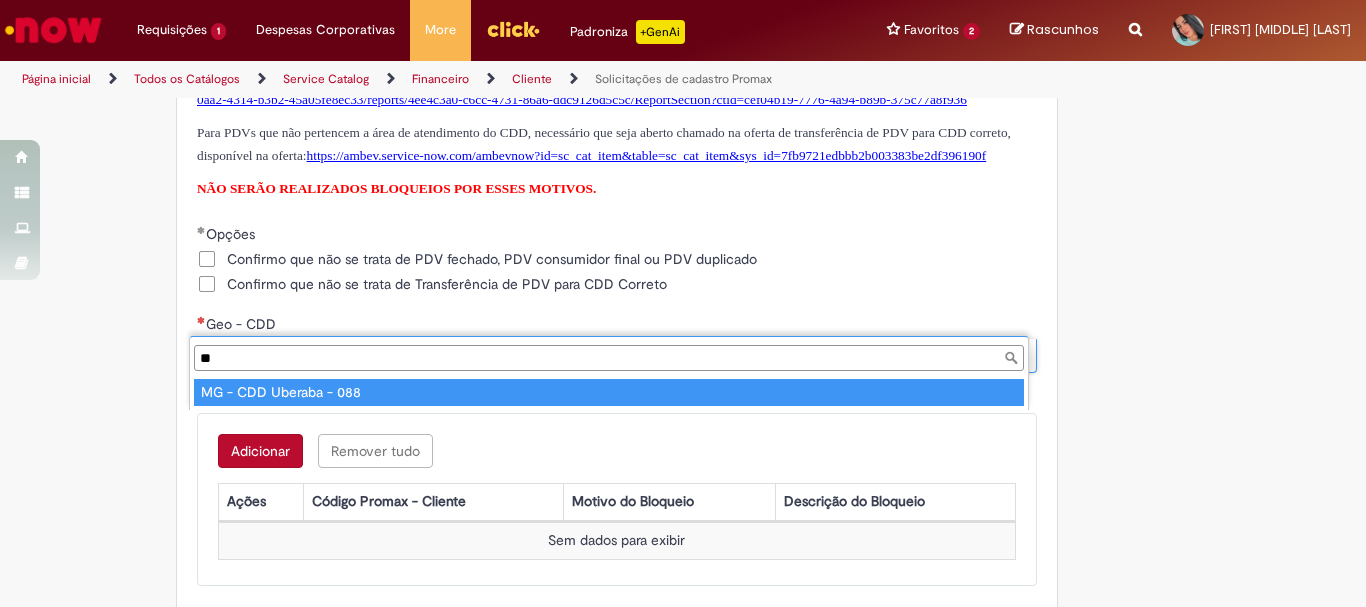 type on "**" 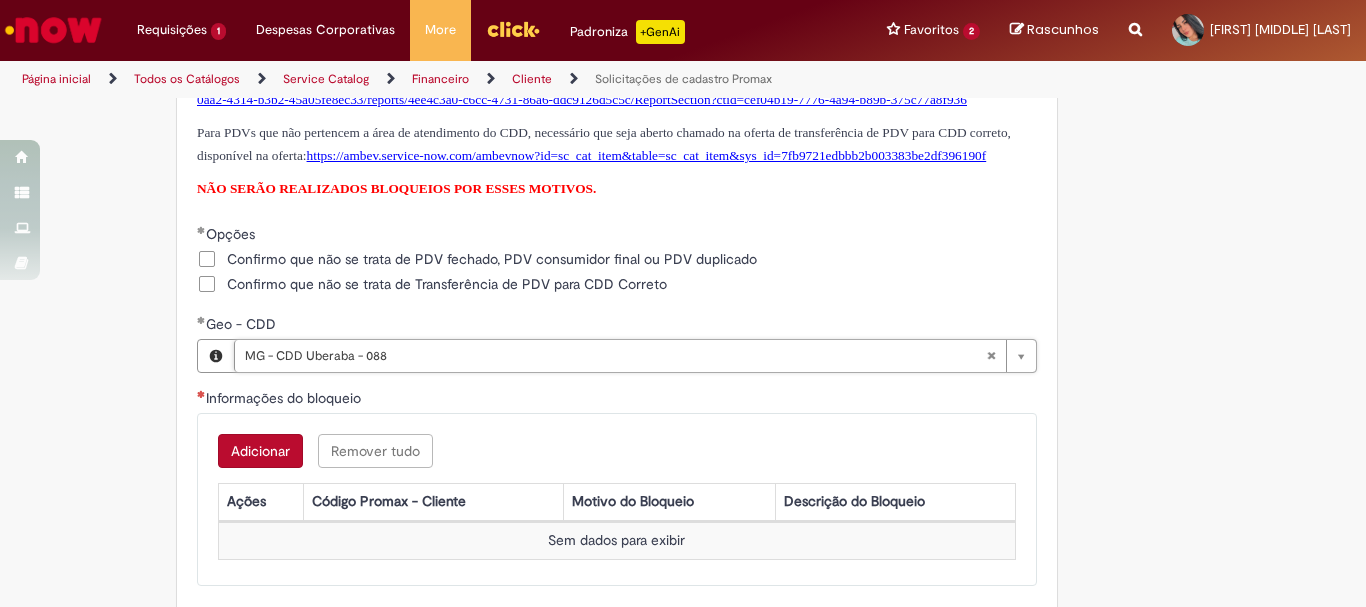 scroll, scrollTop: 1600, scrollLeft: 0, axis: vertical 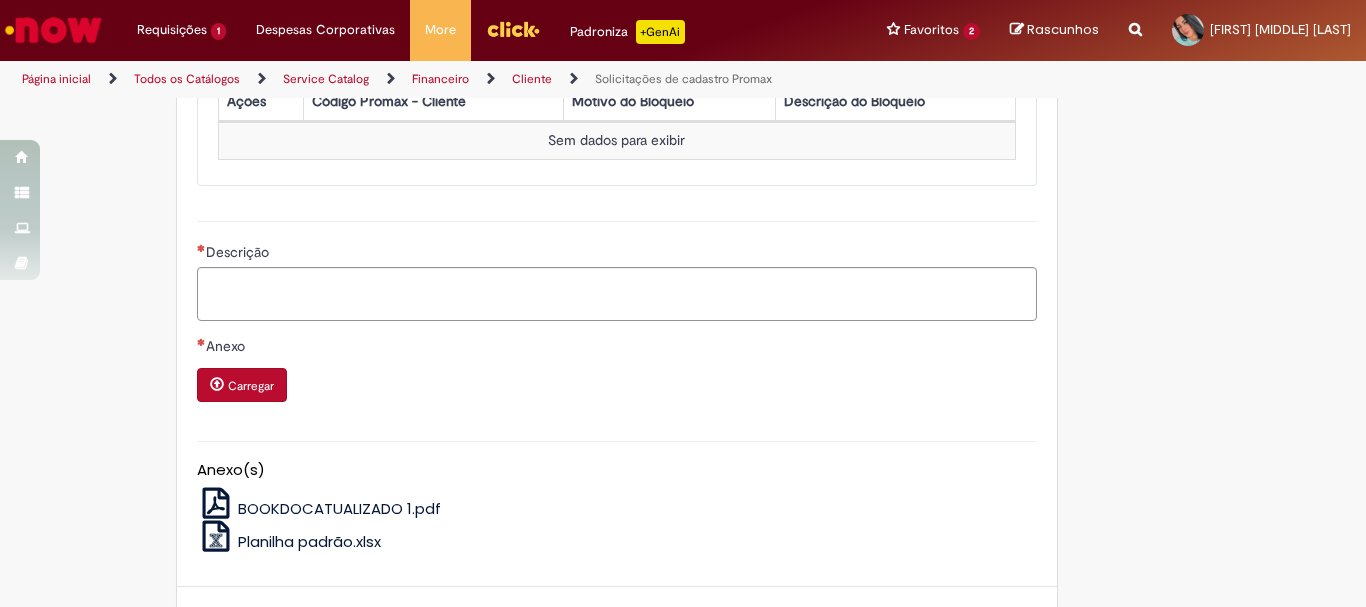 click on "Carregar" at bounding box center [251, 386] 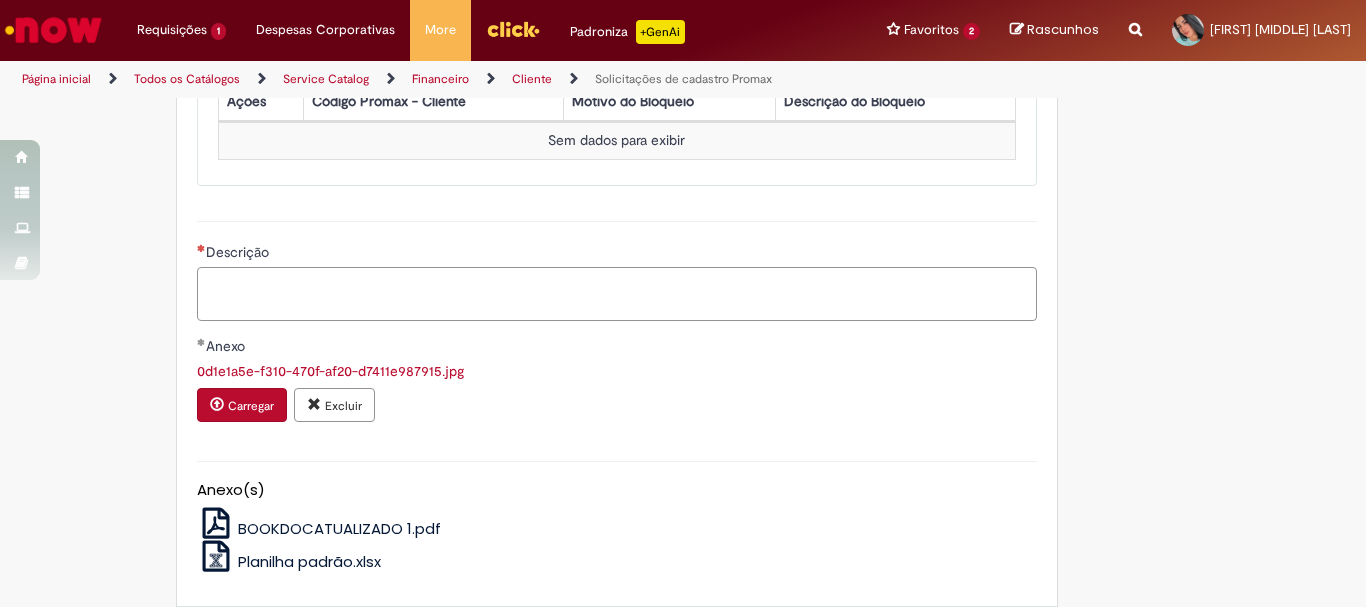 click on "Descrição" at bounding box center (617, 294) 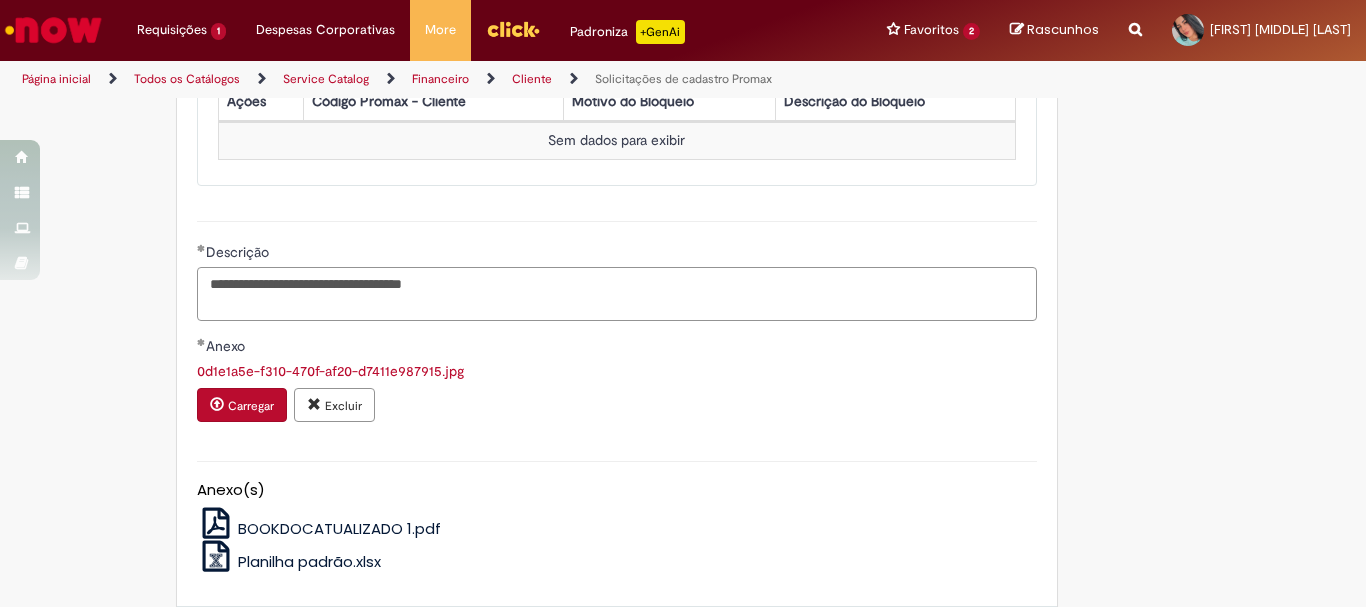 type on "**********" 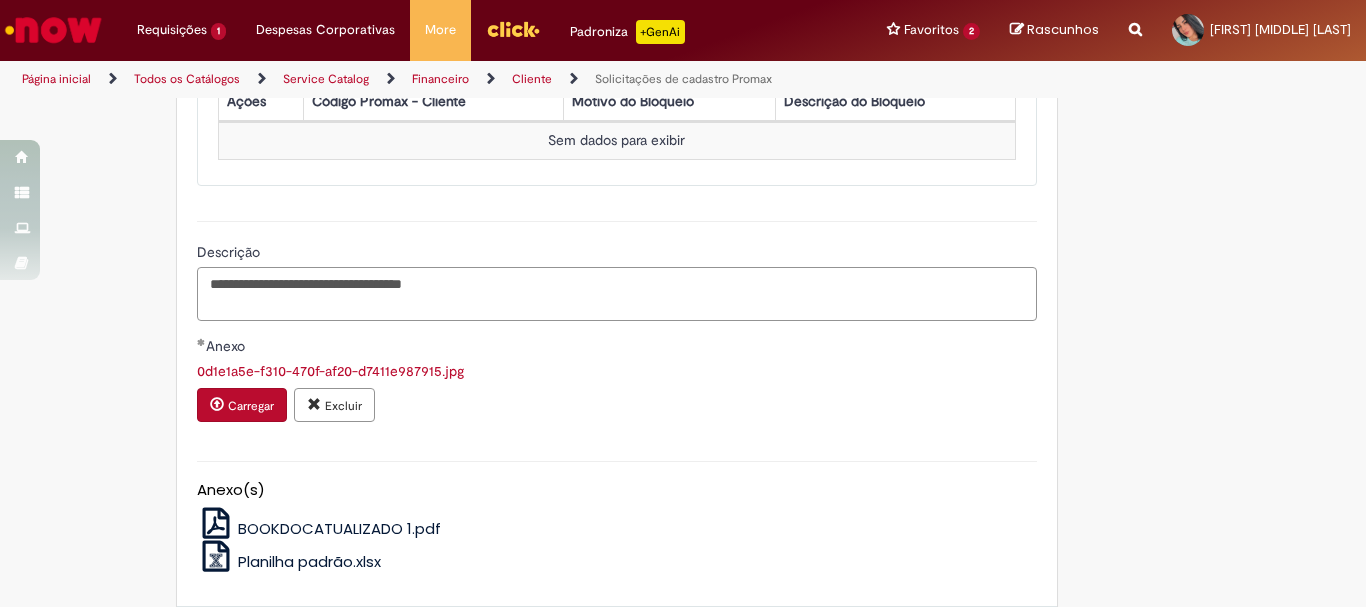 scroll, scrollTop: 1769, scrollLeft: 0, axis: vertical 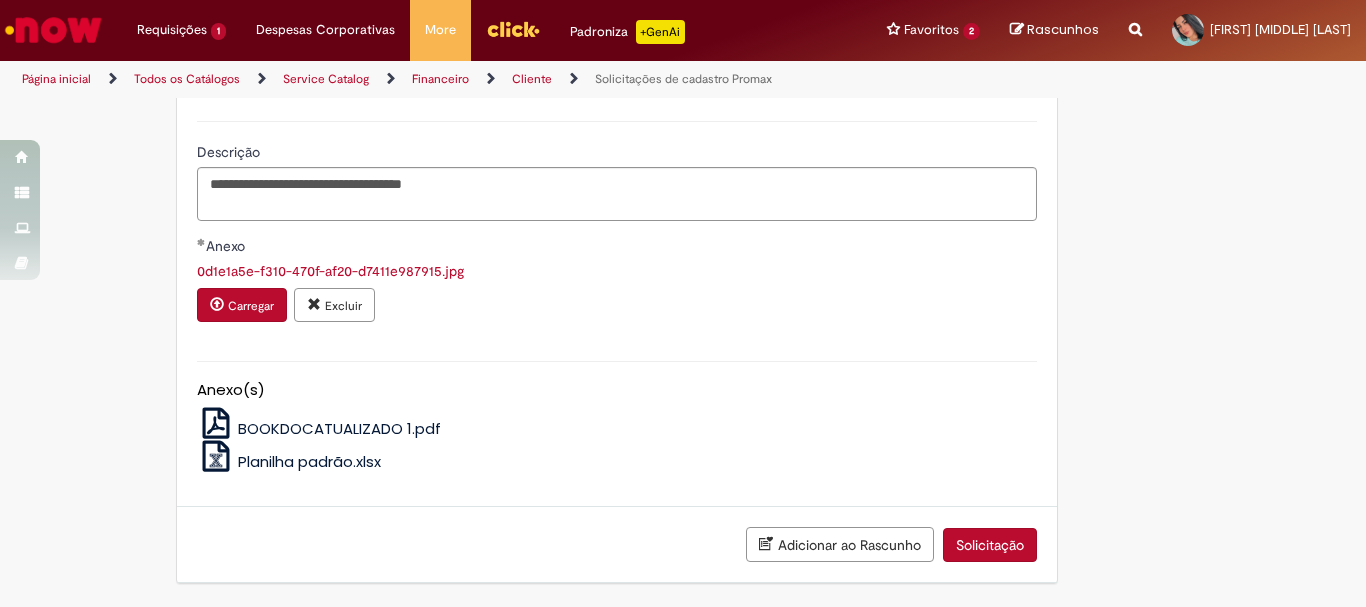 click on "Solicitação" at bounding box center (990, 545) 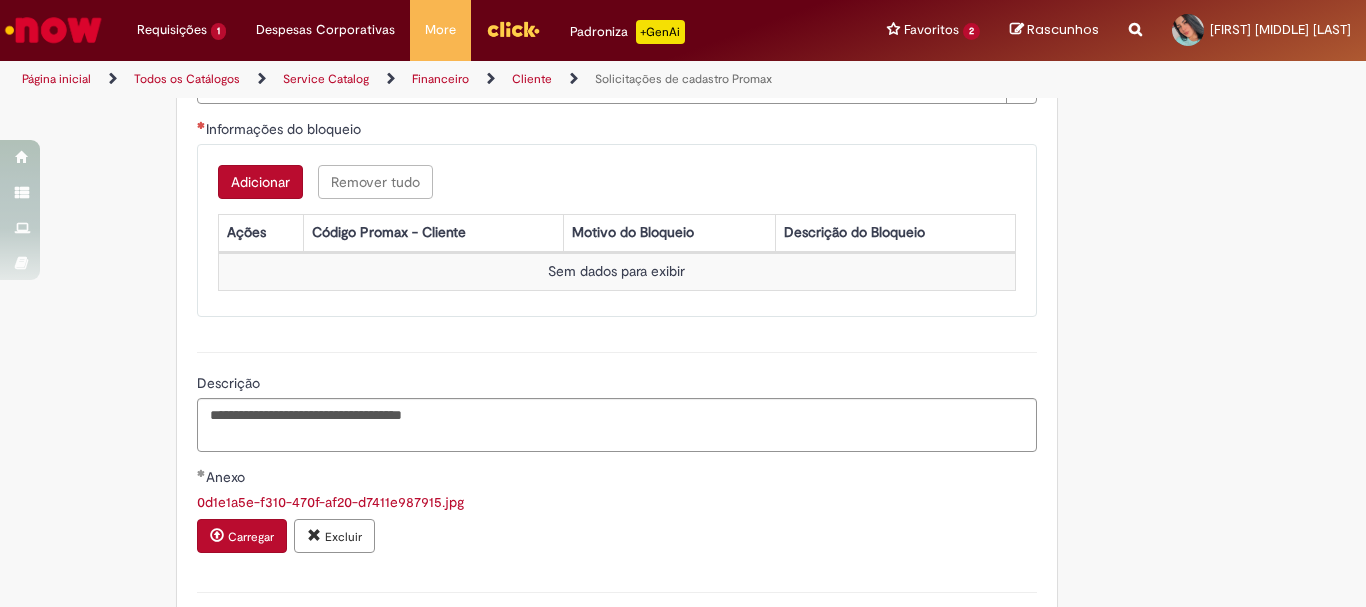 scroll, scrollTop: 1369, scrollLeft: 0, axis: vertical 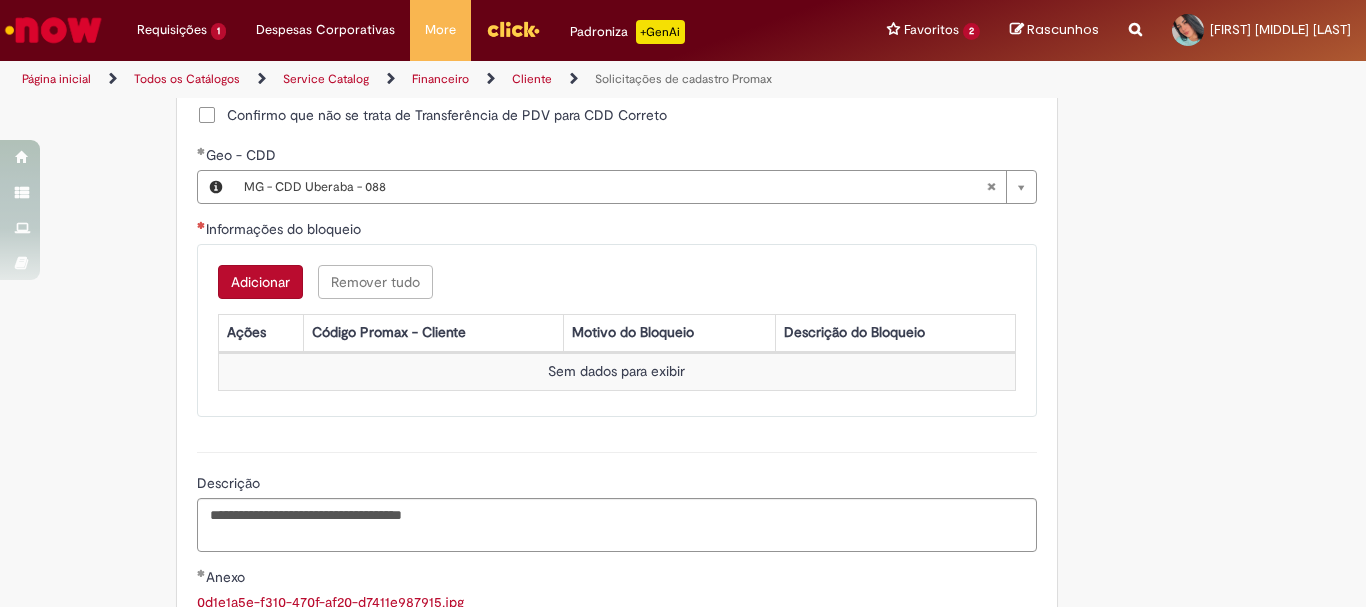 click on "Adicionar" at bounding box center [260, 282] 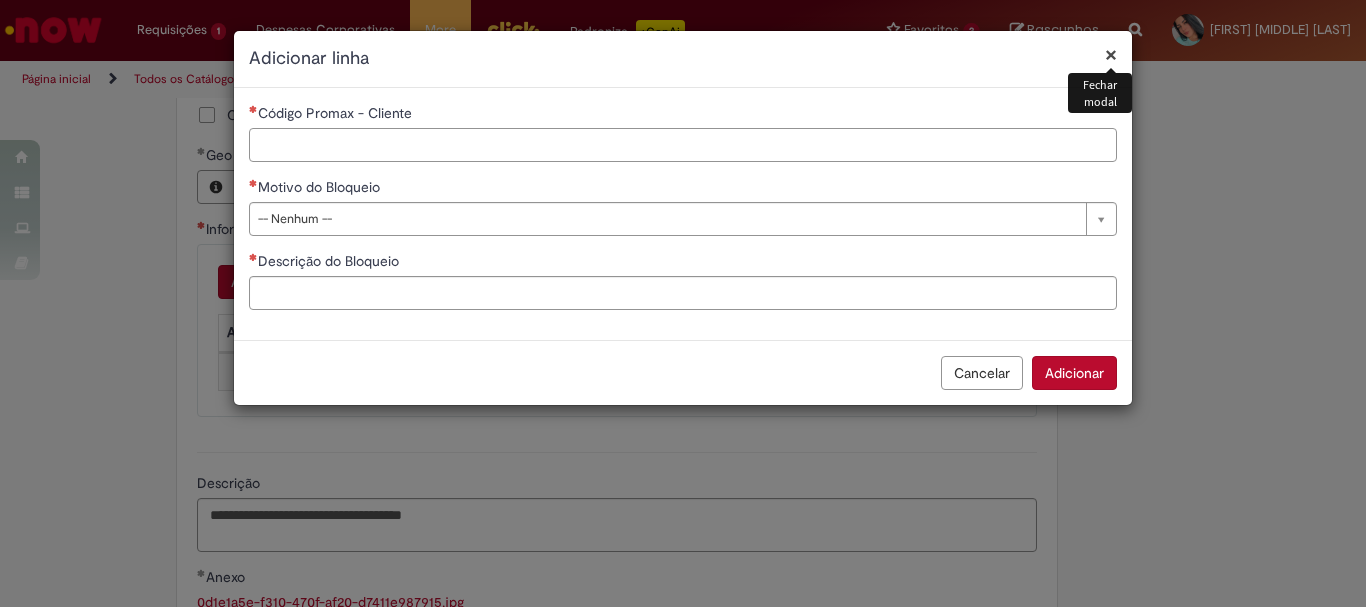 click on "Código Promax - Cliente" at bounding box center [683, 145] 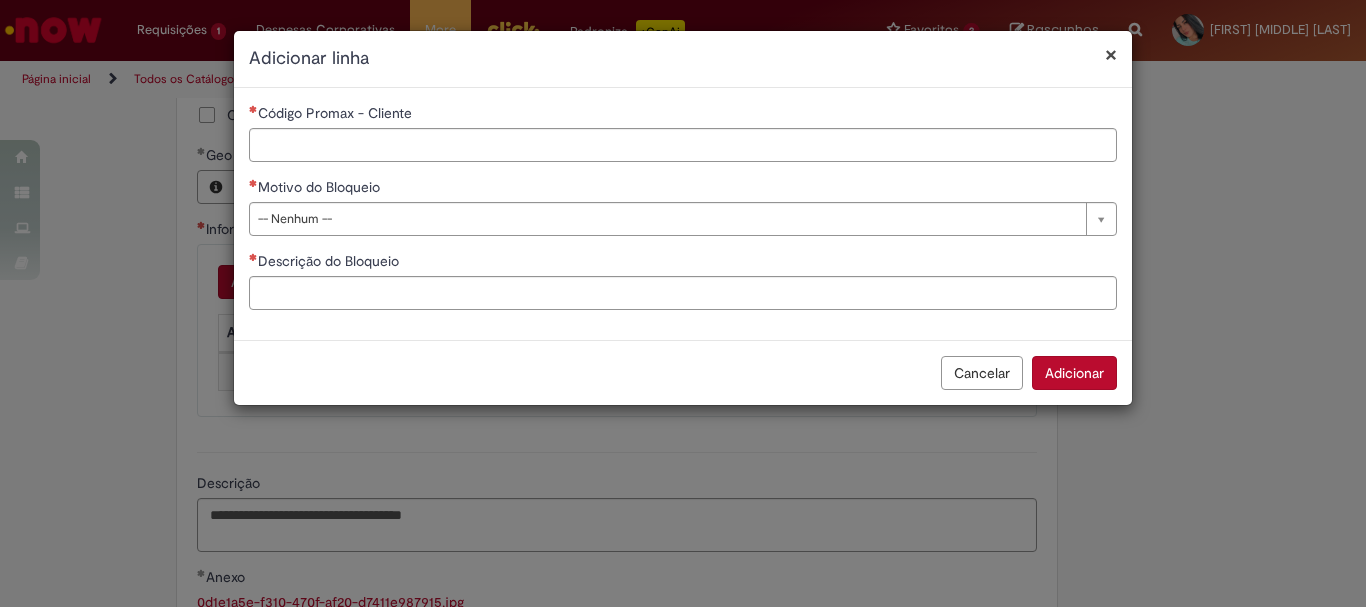 drag, startPoint x: 1127, startPoint y: 519, endPoint x: 984, endPoint y: 476, distance: 149.32515 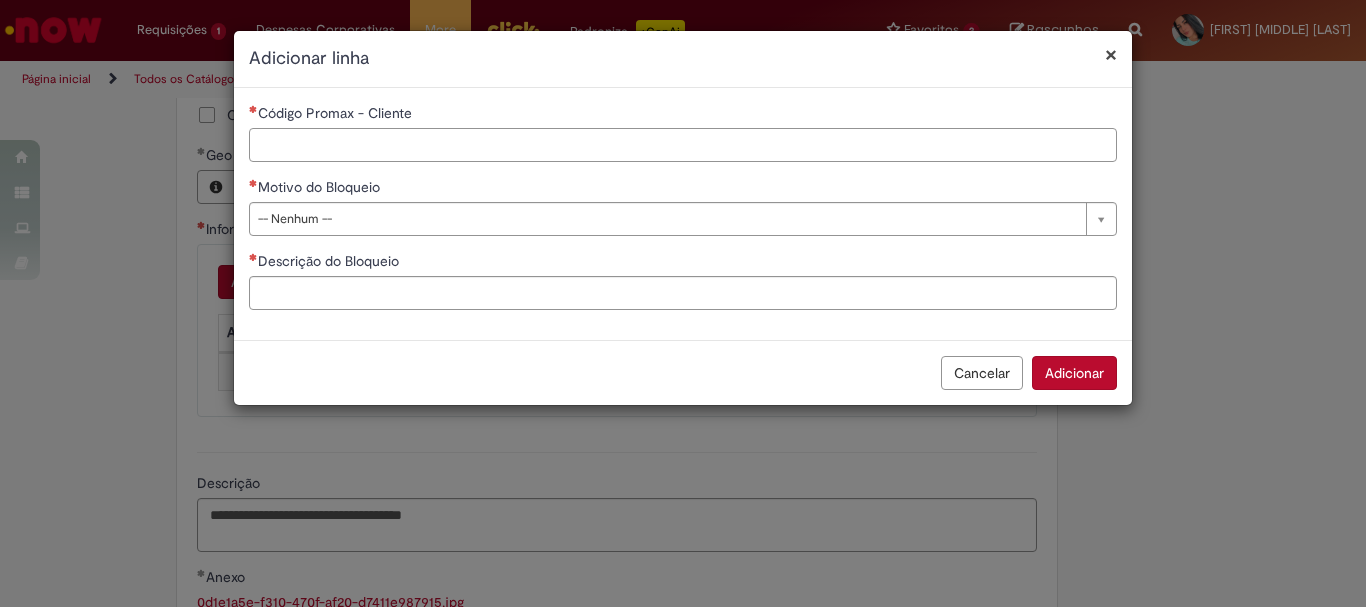 click on "Código Promax - Cliente" at bounding box center [683, 145] 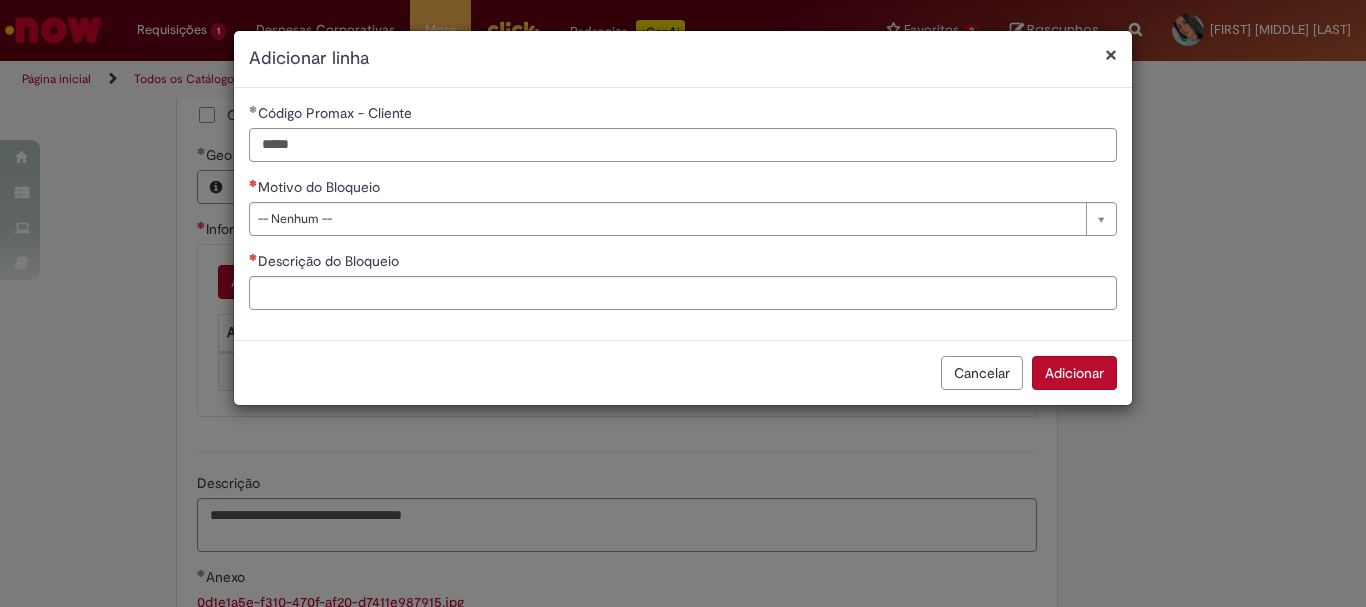 type on "*****" 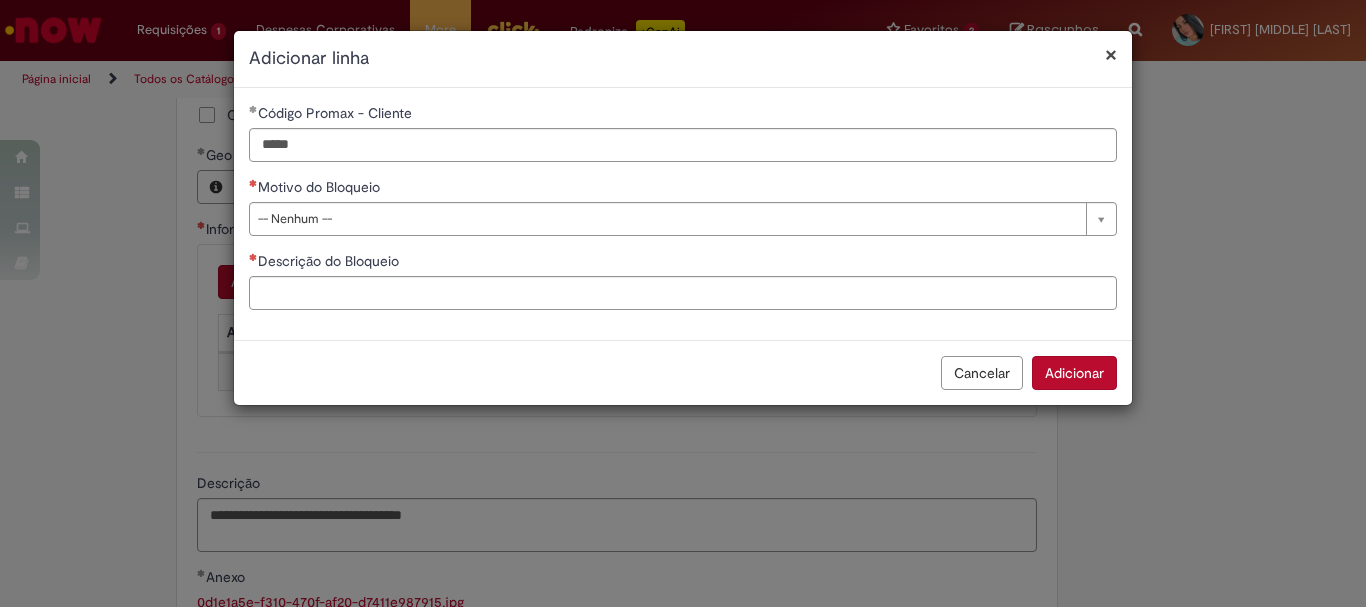 click on "Motivo do Bloqueio" at bounding box center (683, 189) 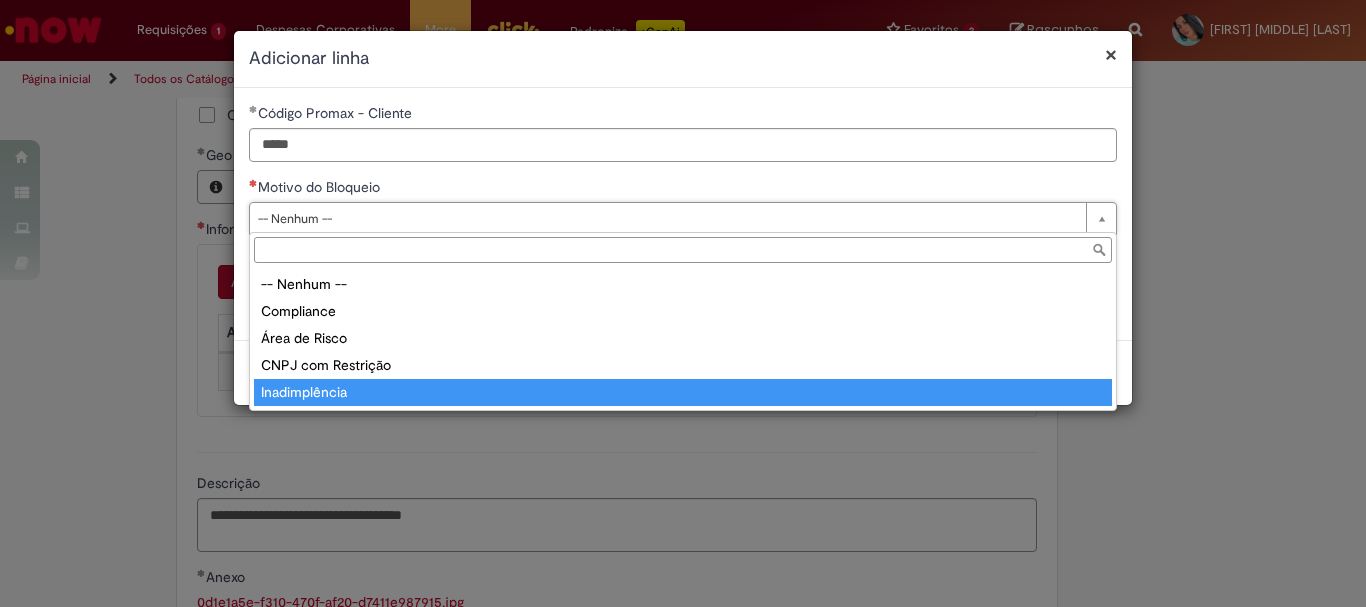 type on "**********" 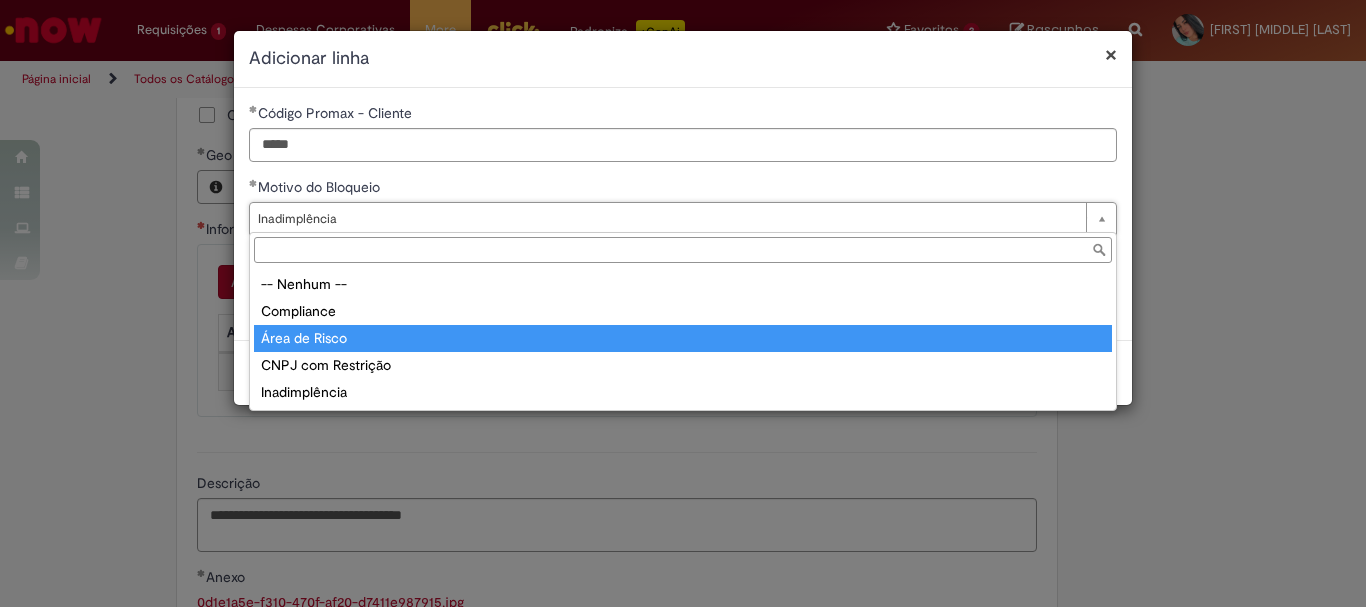 type on "**********" 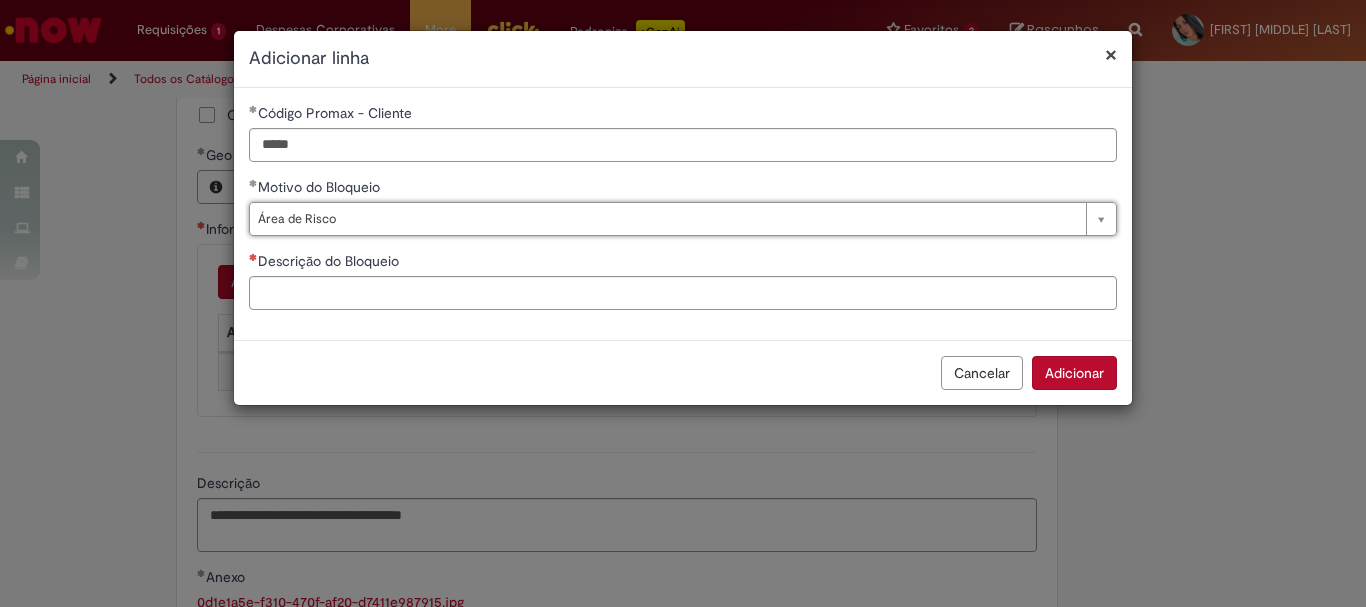 scroll, scrollTop: 0, scrollLeft: 85, axis: horizontal 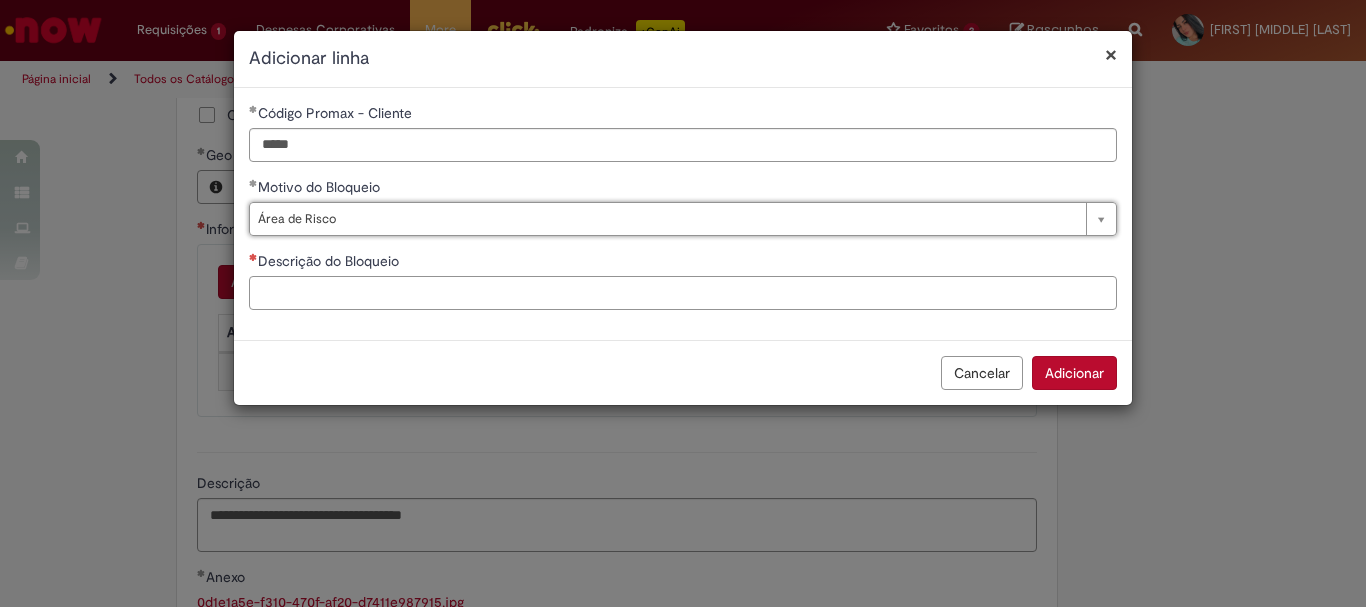 click on "Descrição do Bloqueio" at bounding box center [683, 293] 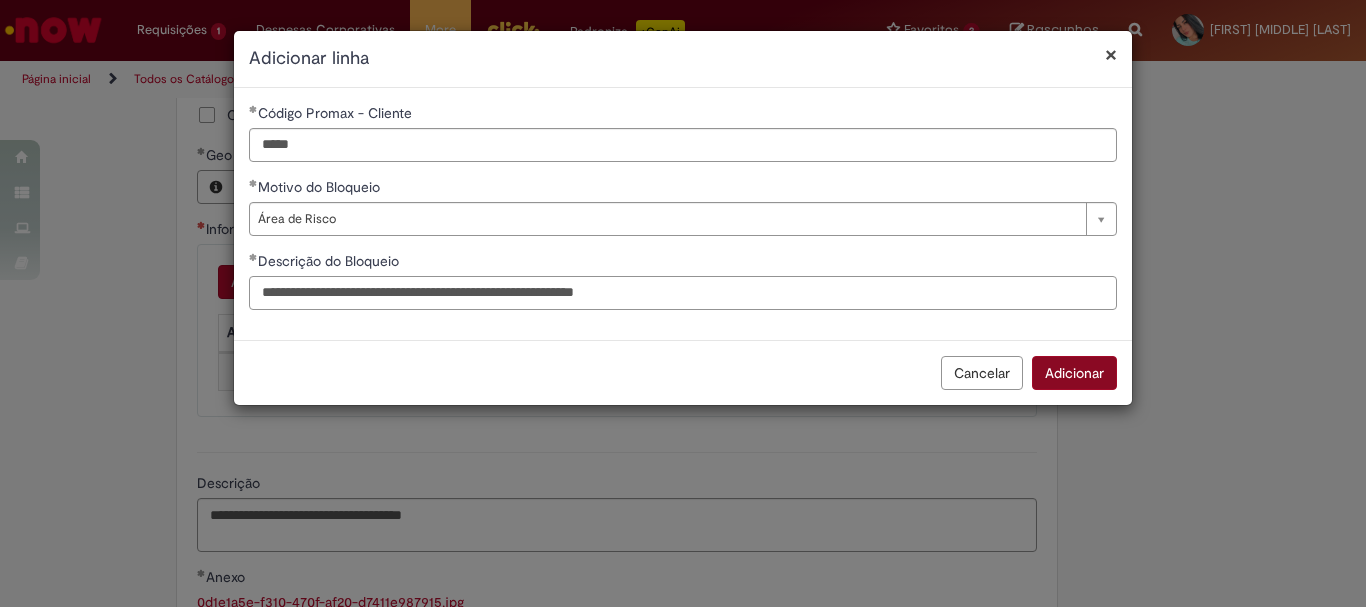 type on "**********" 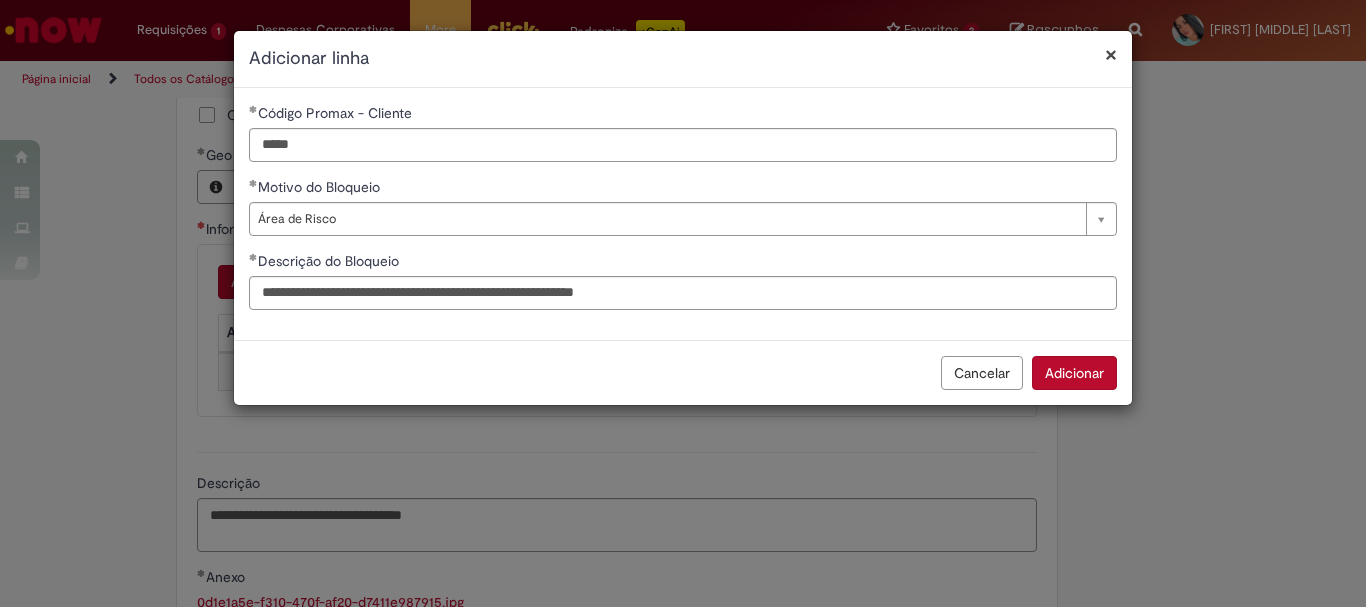 click on "Adicionar" at bounding box center (1074, 373) 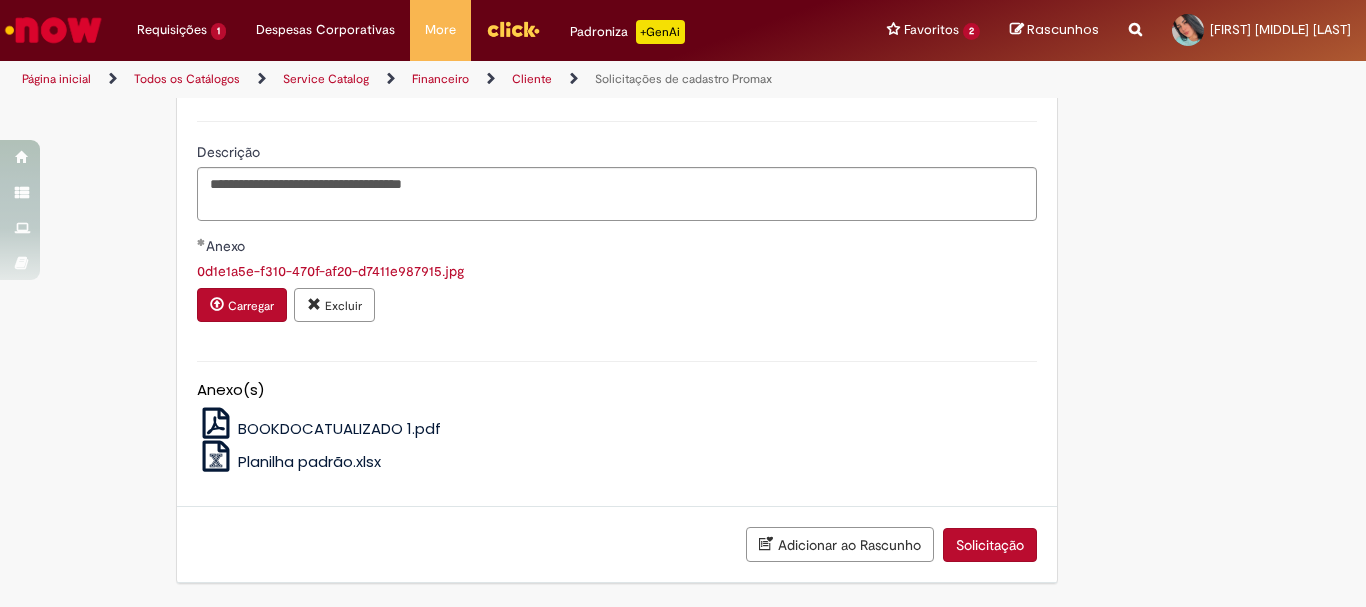 scroll, scrollTop: 1773, scrollLeft: 0, axis: vertical 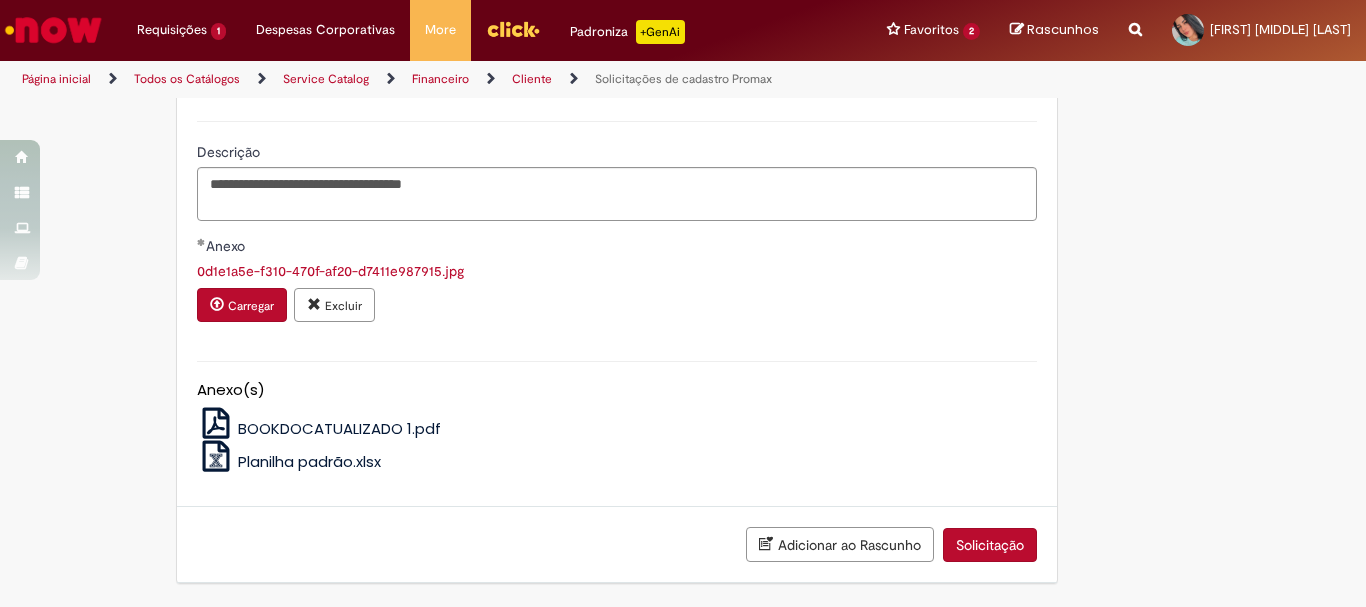 click on "Solicitação" at bounding box center (990, 545) 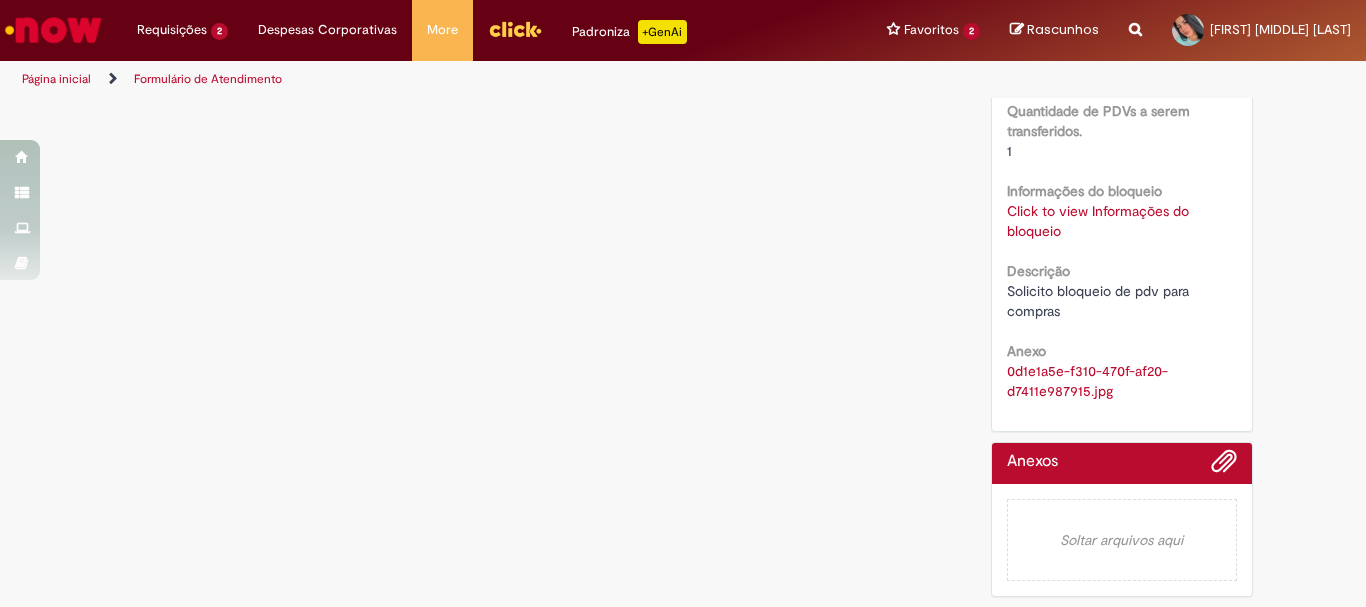 scroll, scrollTop: 0, scrollLeft: 0, axis: both 